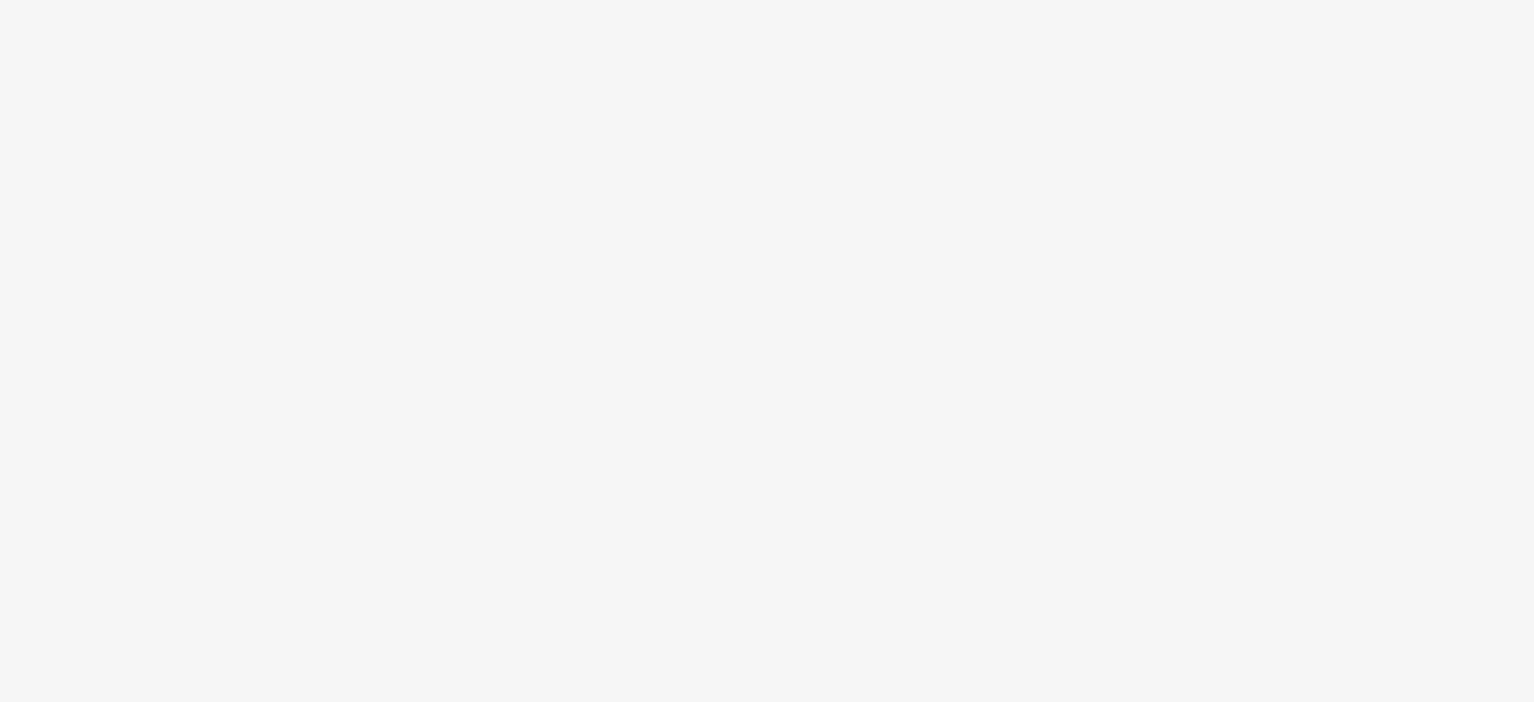 scroll, scrollTop: 0, scrollLeft: 0, axis: both 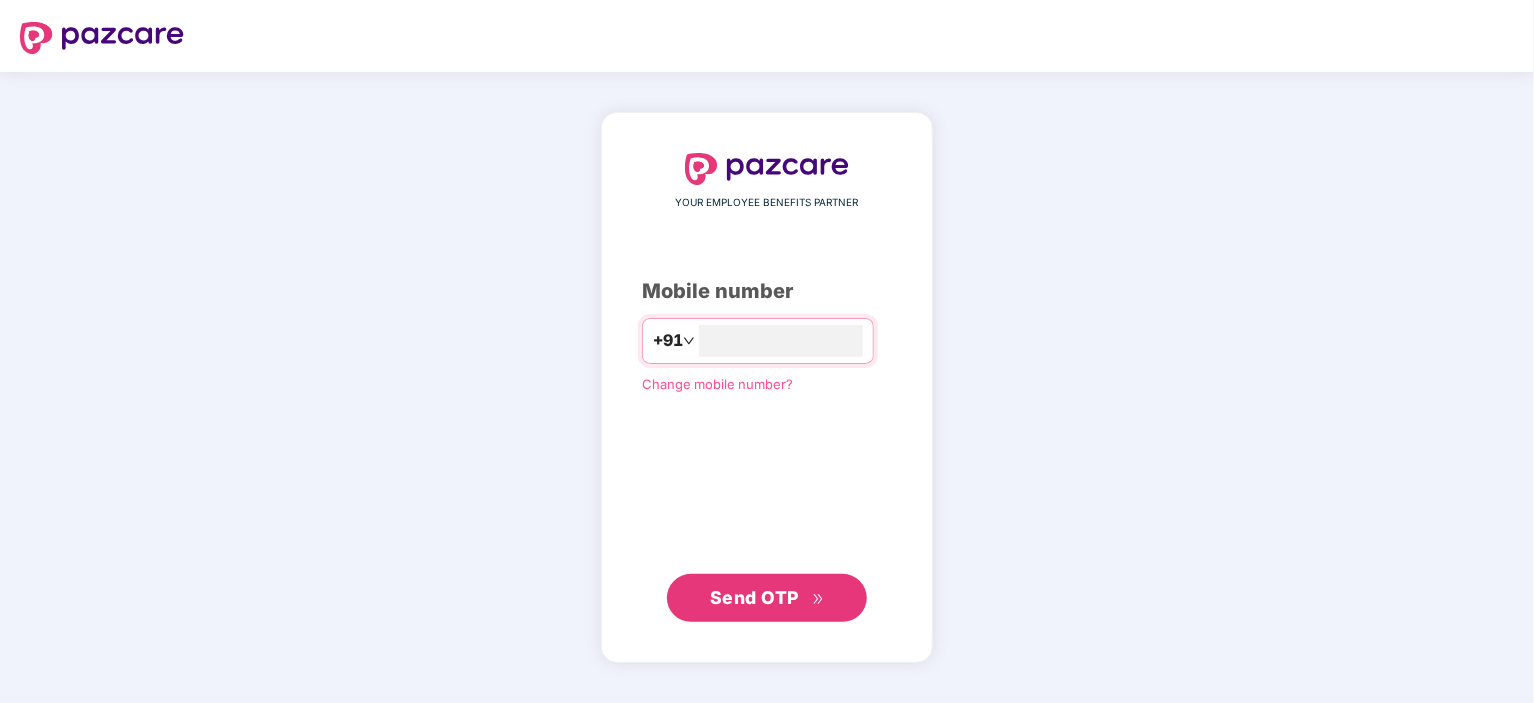 type on "**********" 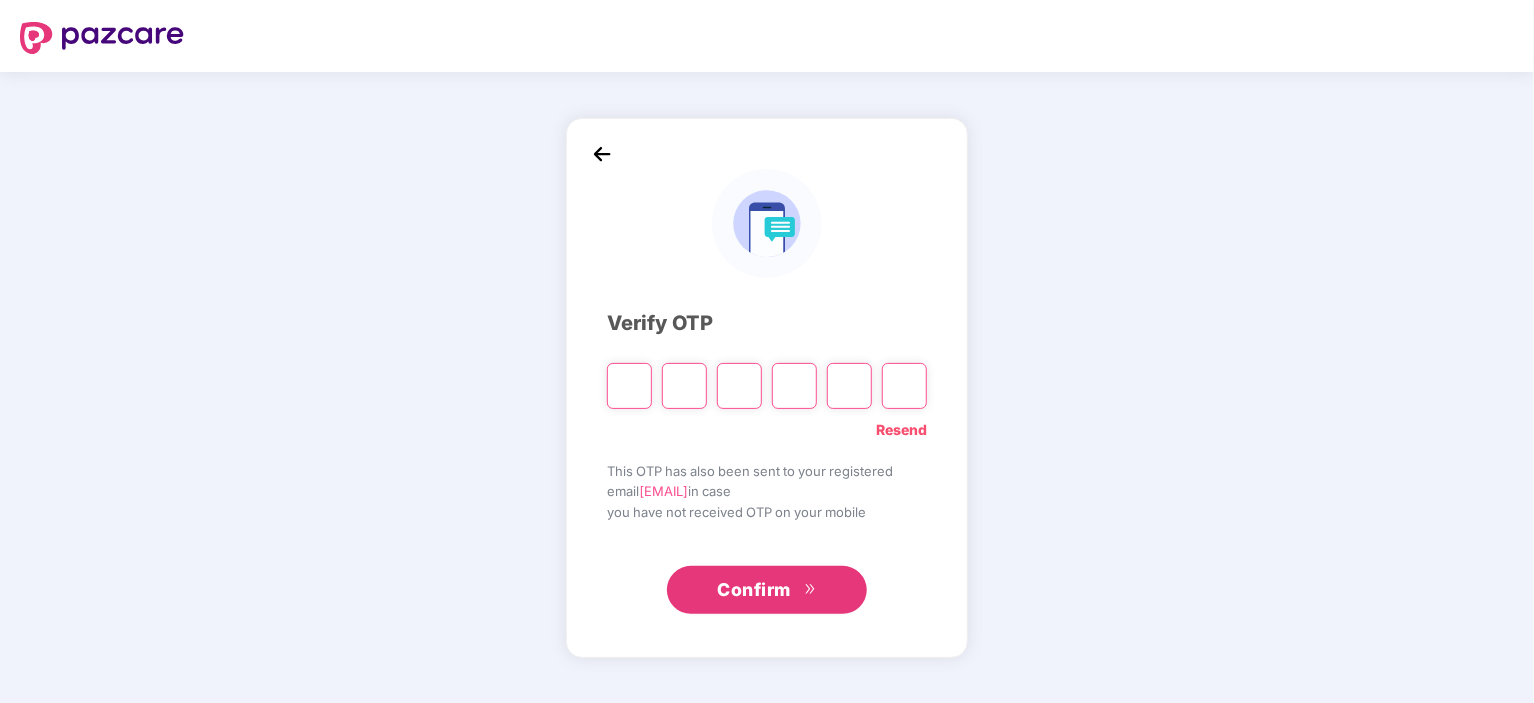 type on "*" 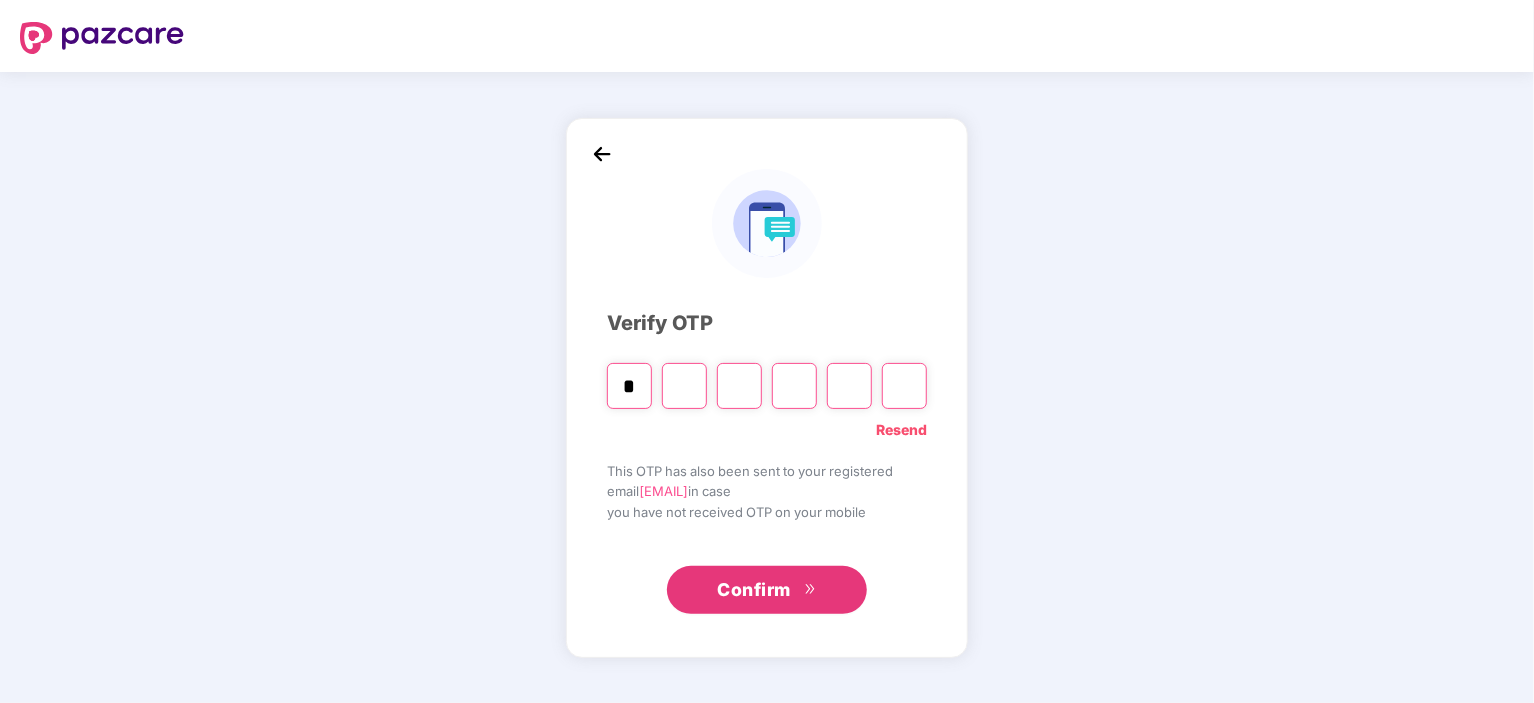 type on "*" 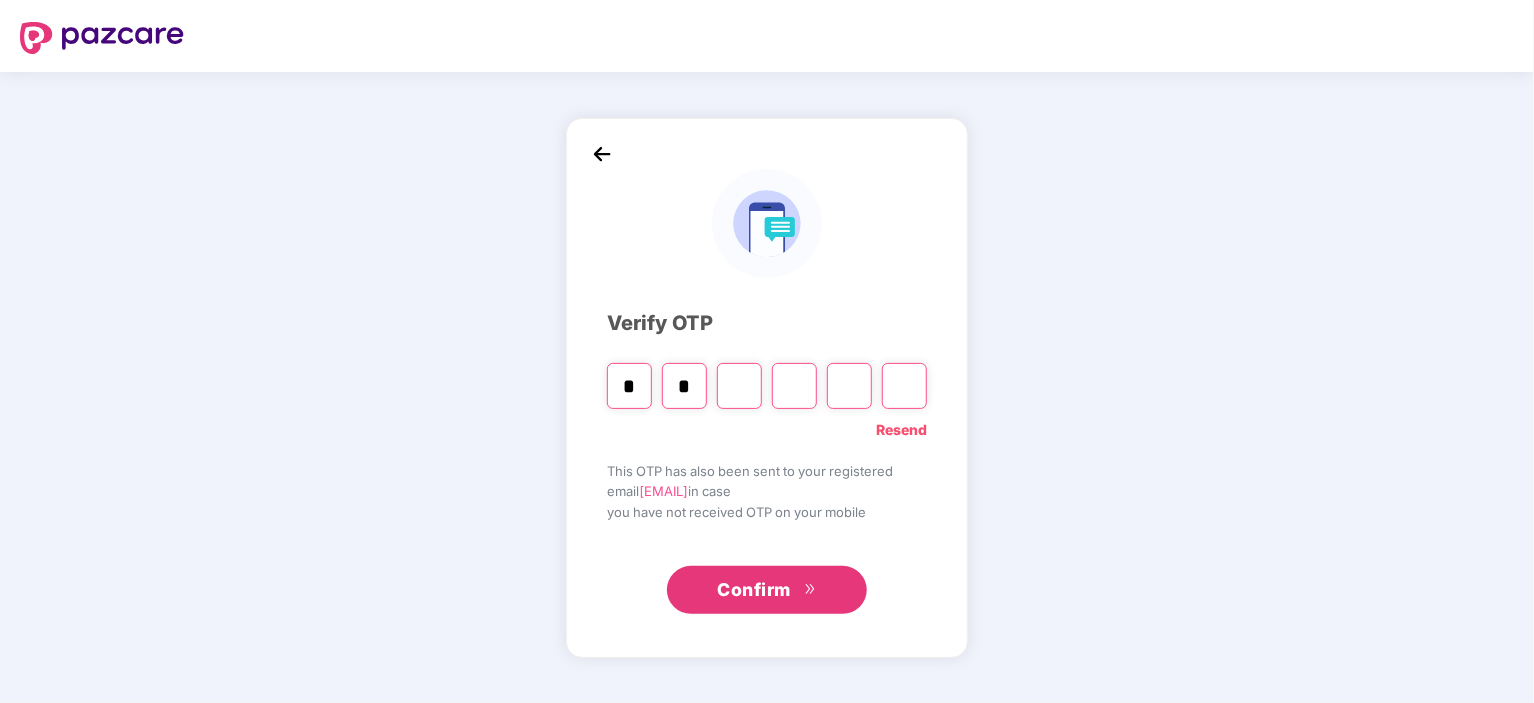 type on "*" 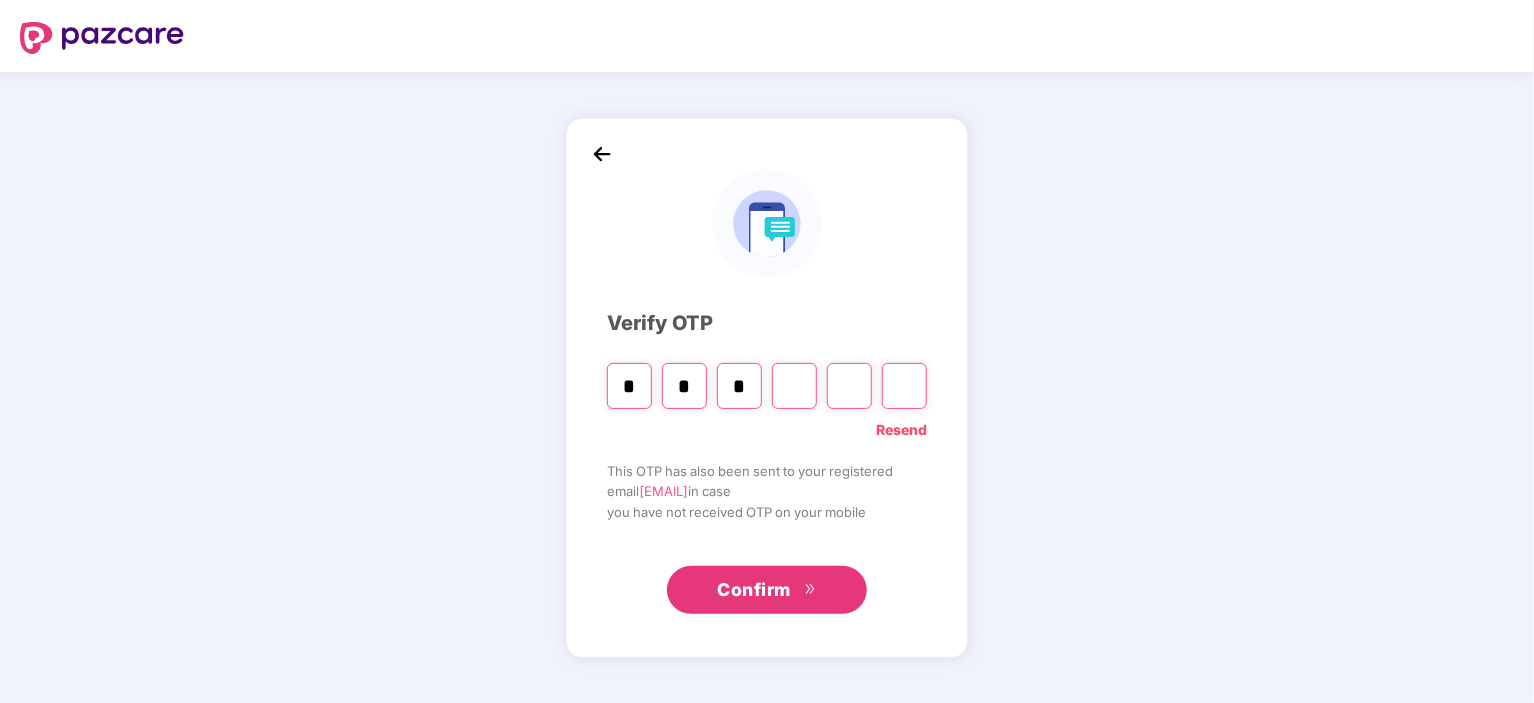 type on "*" 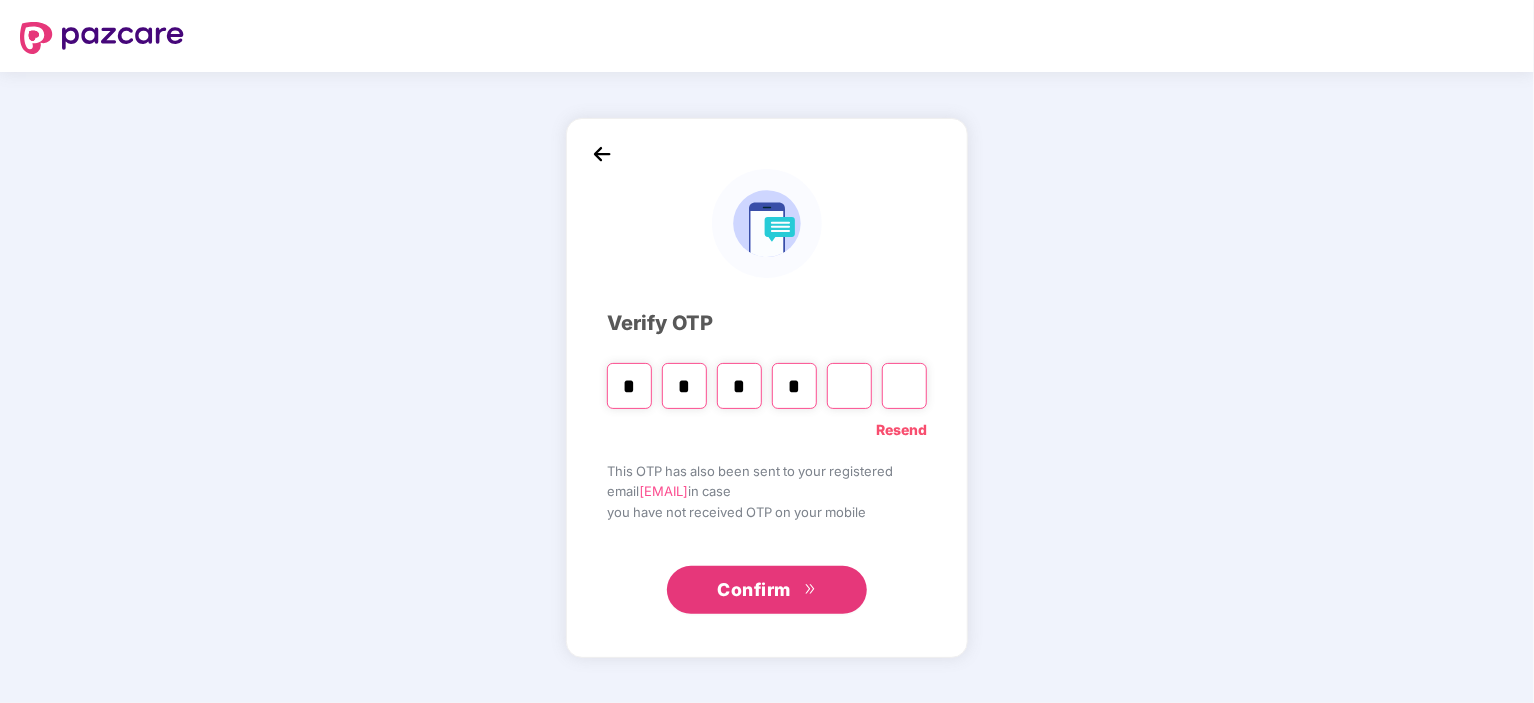 type on "*" 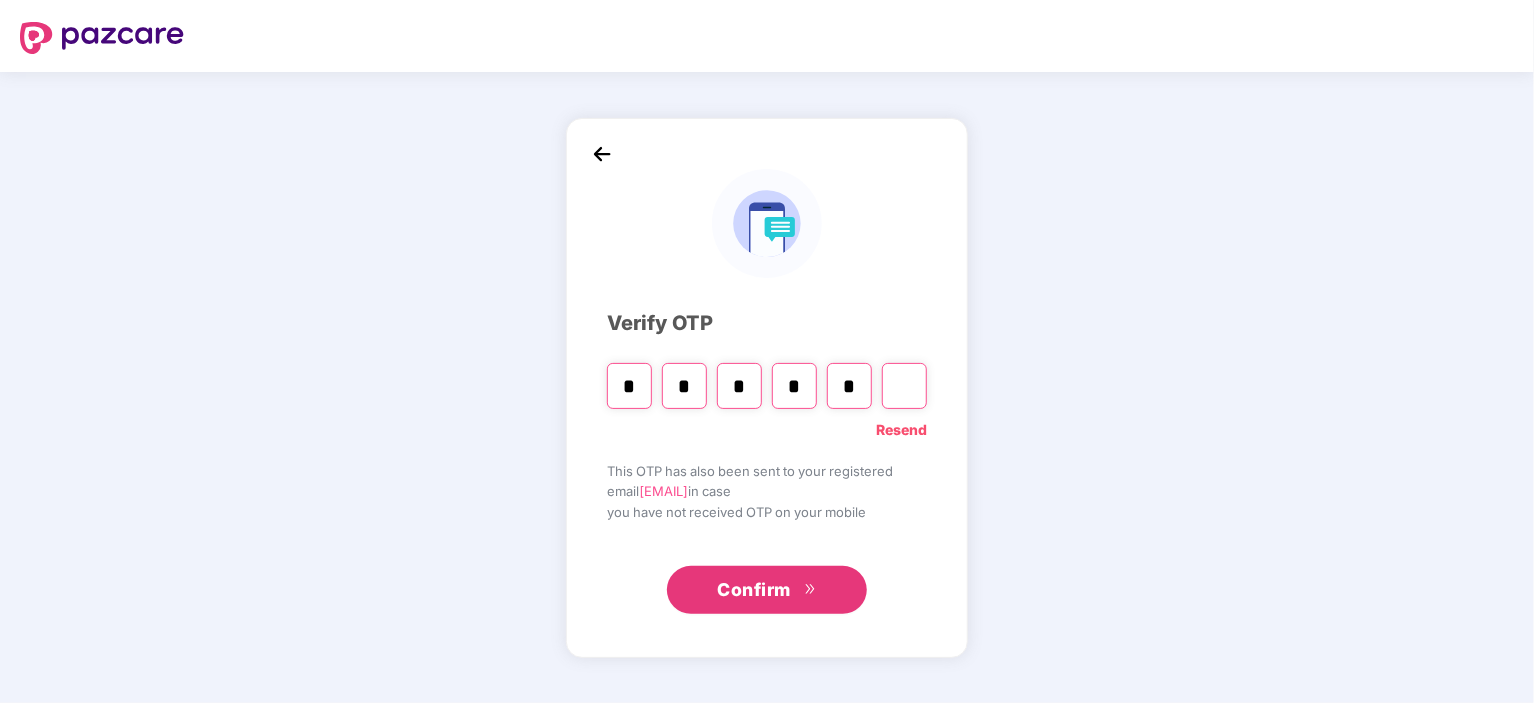 type on "*" 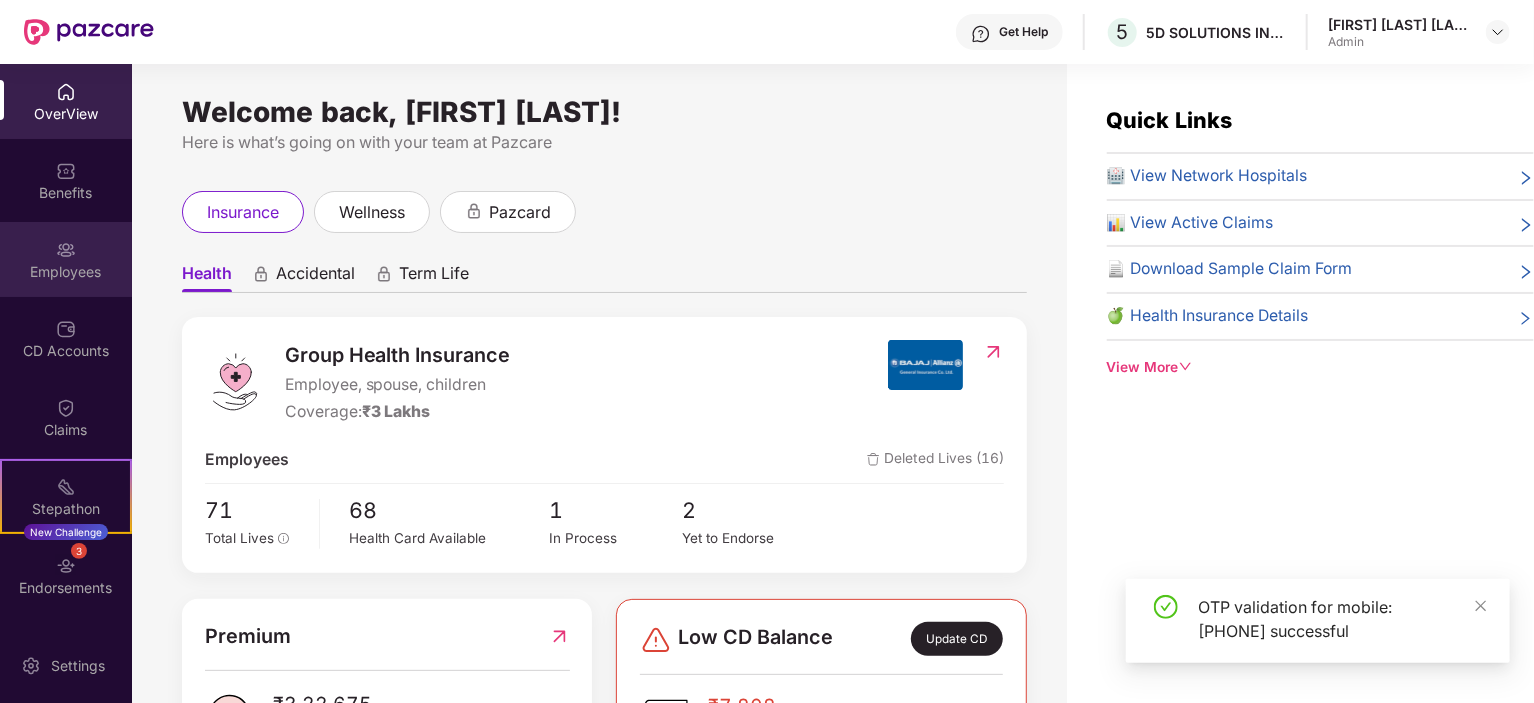 click at bounding box center (66, 250) 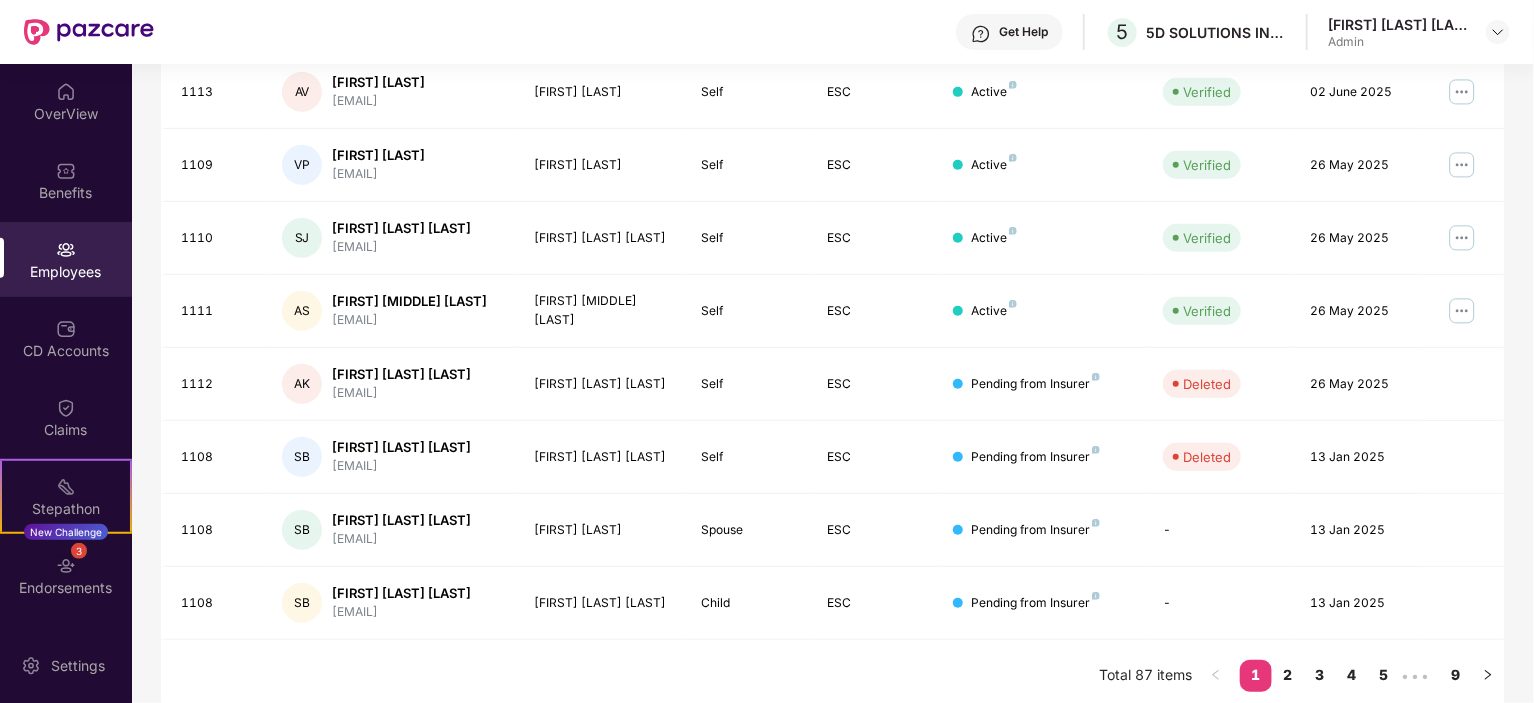 scroll, scrollTop: 523, scrollLeft: 0, axis: vertical 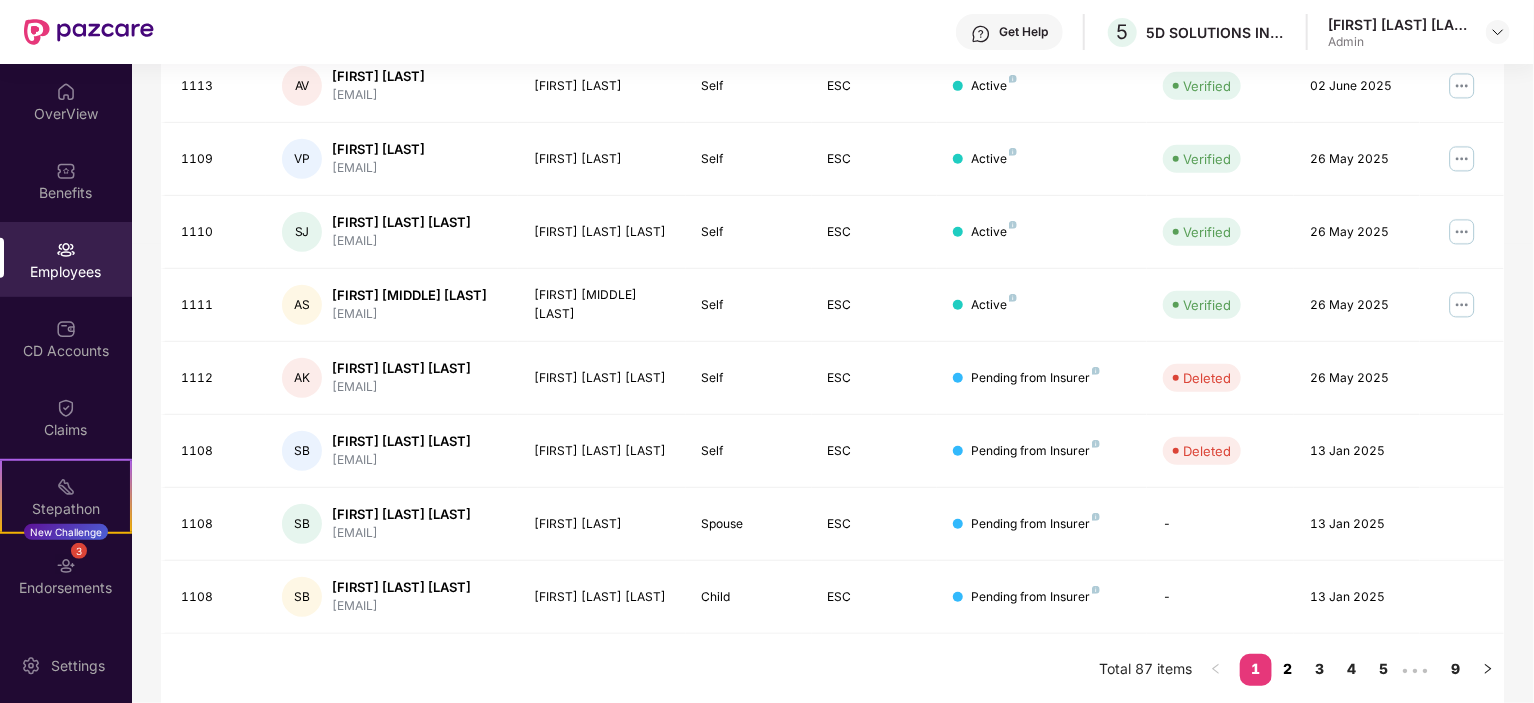 click on "2" at bounding box center (1288, 669) 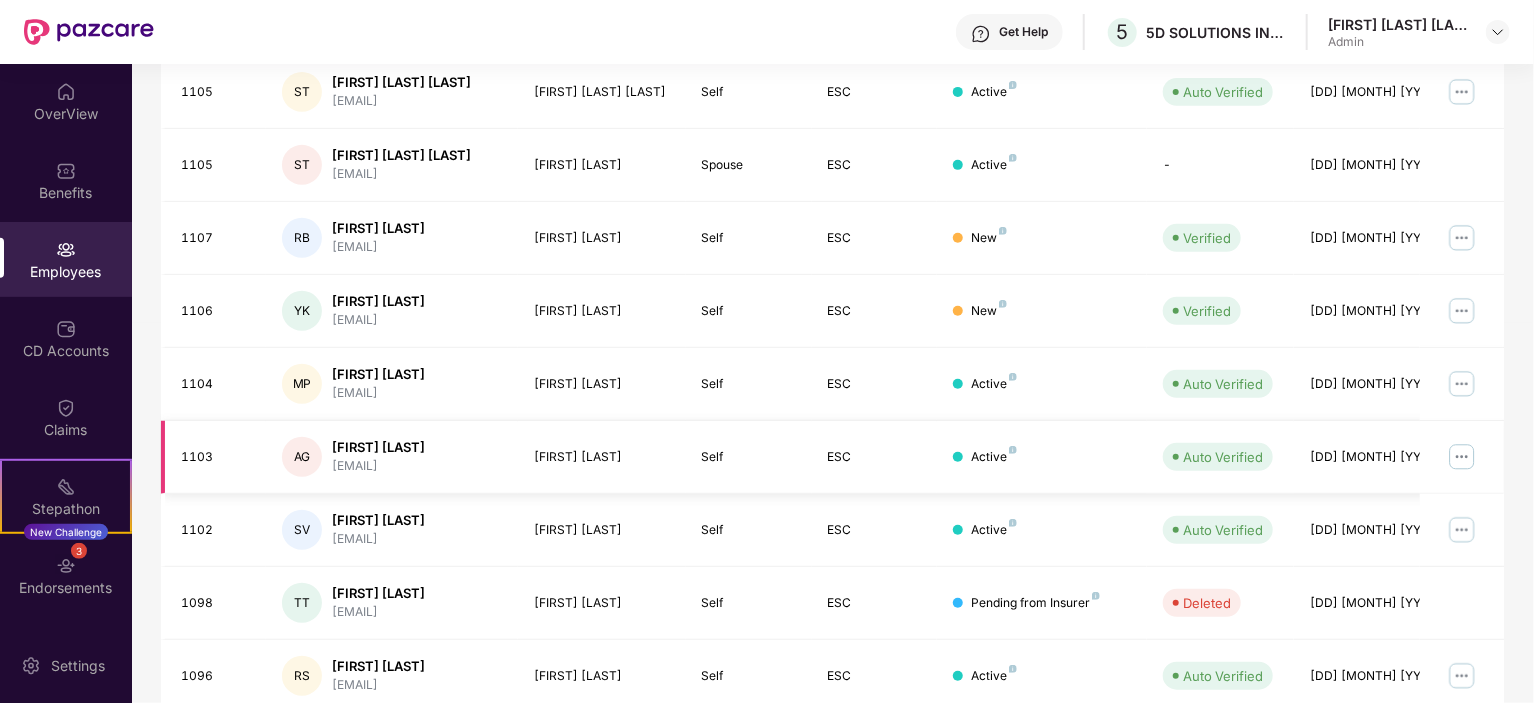 scroll, scrollTop: 500, scrollLeft: 0, axis: vertical 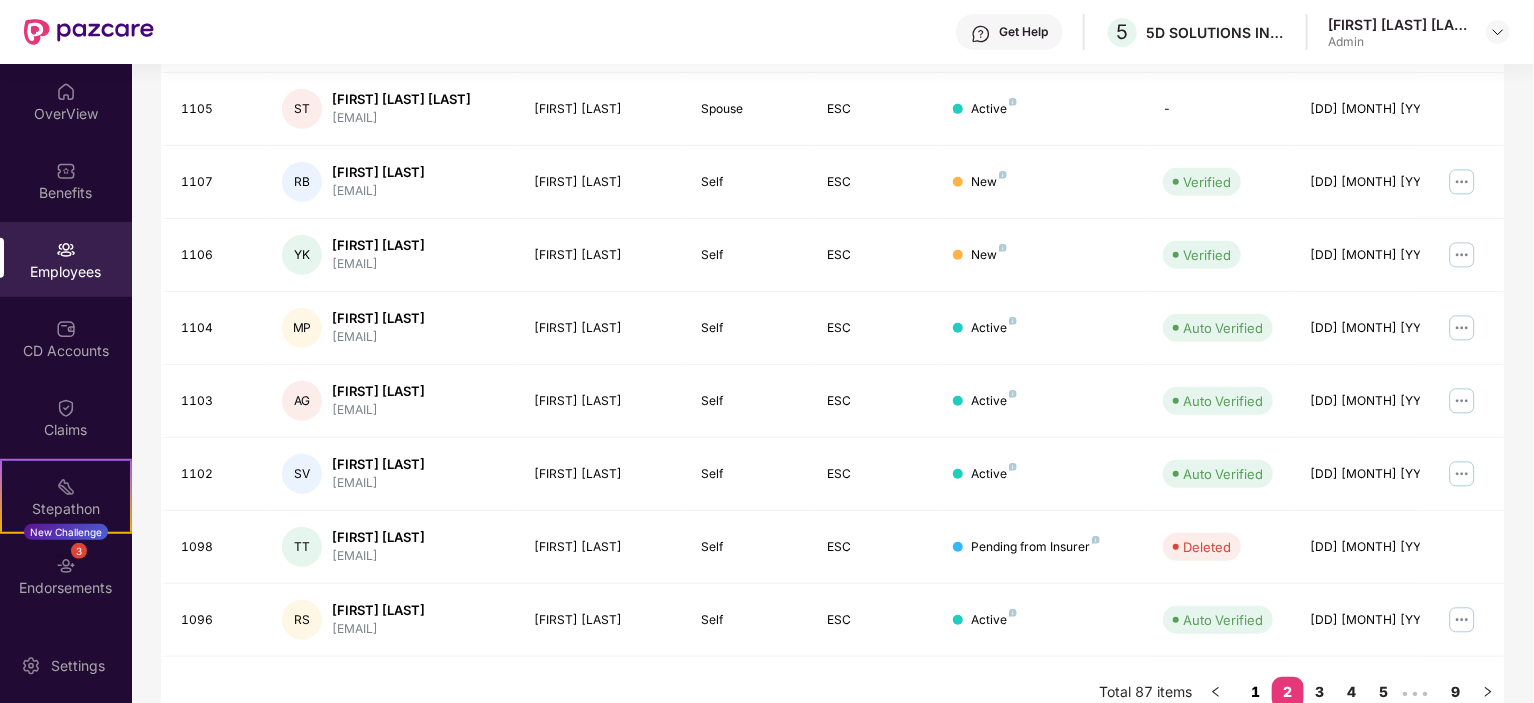 click on "1" at bounding box center (1256, 692) 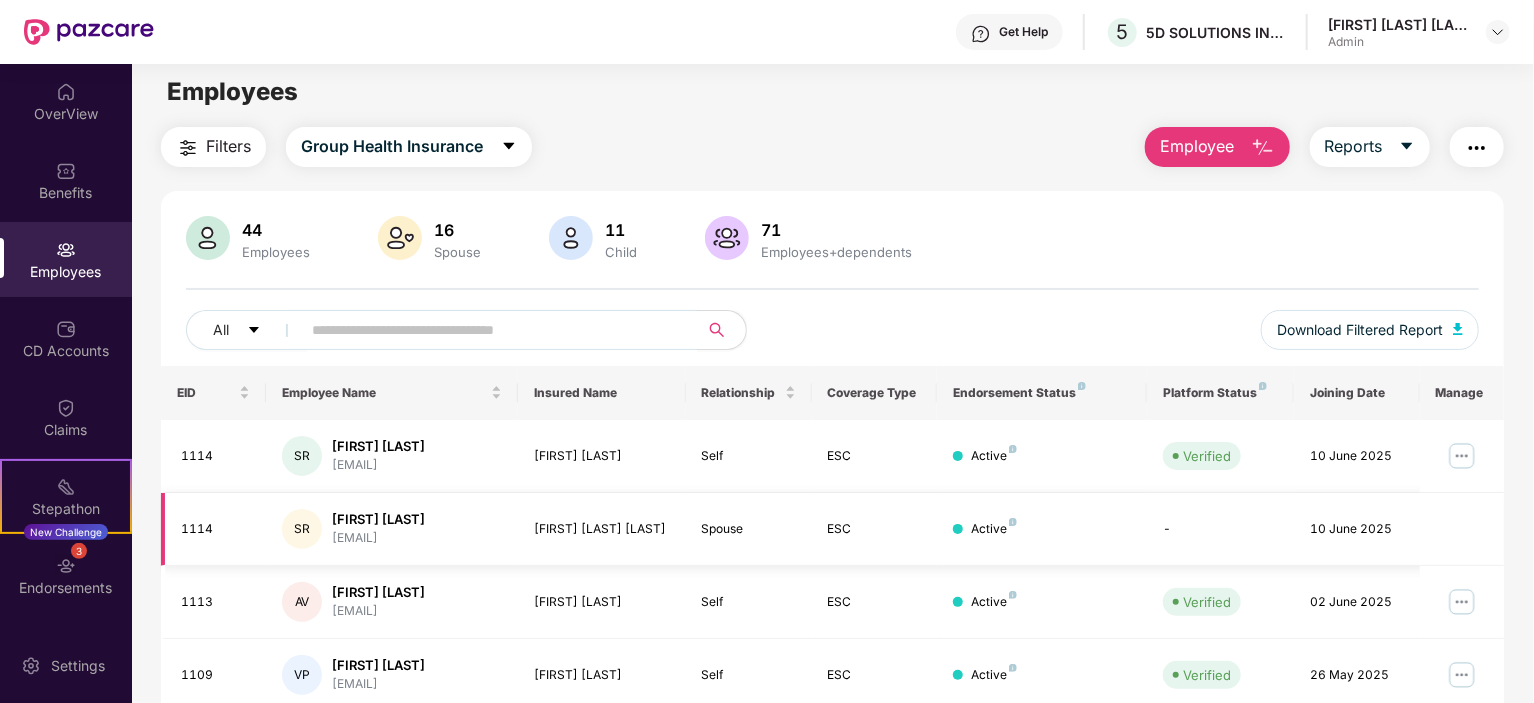 scroll, scrollTop: 0, scrollLeft: 0, axis: both 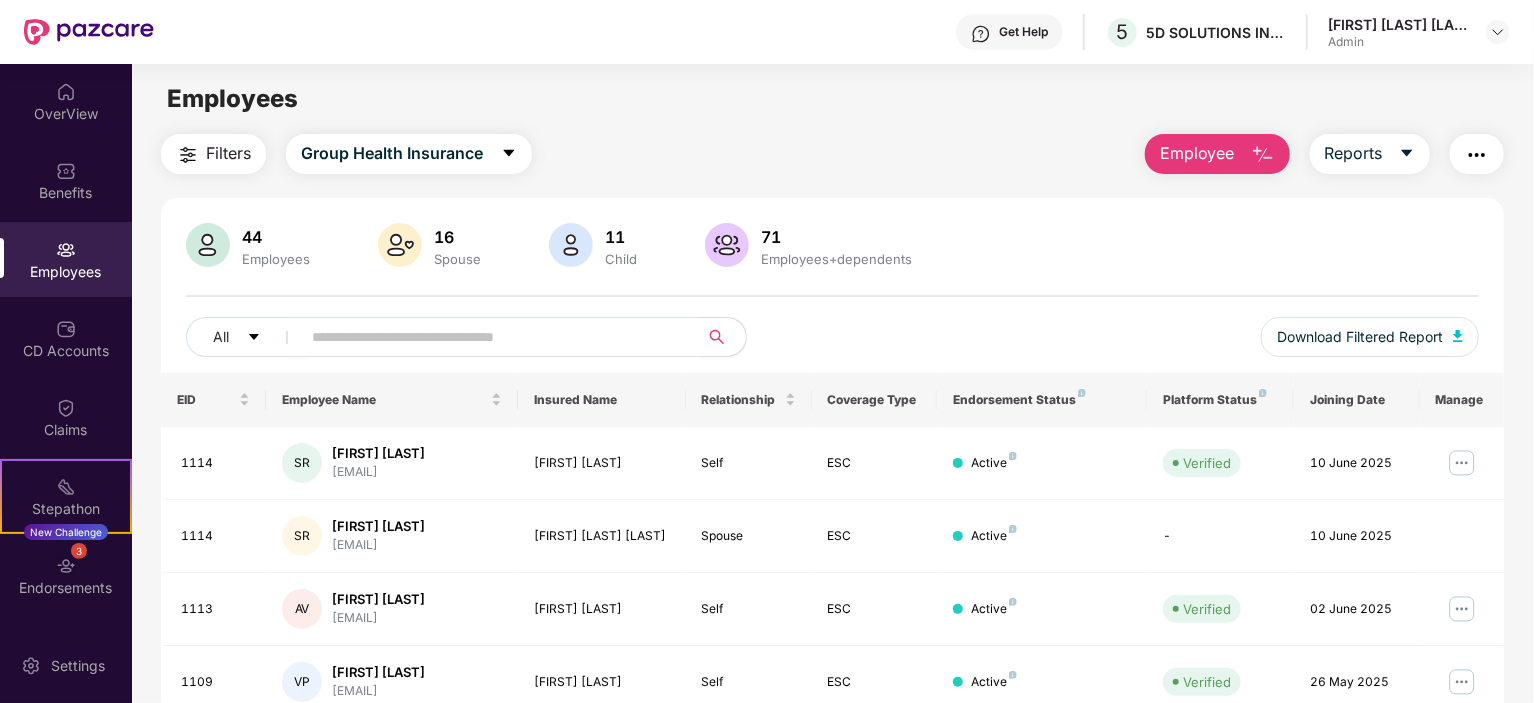 click at bounding box center (491, 337) 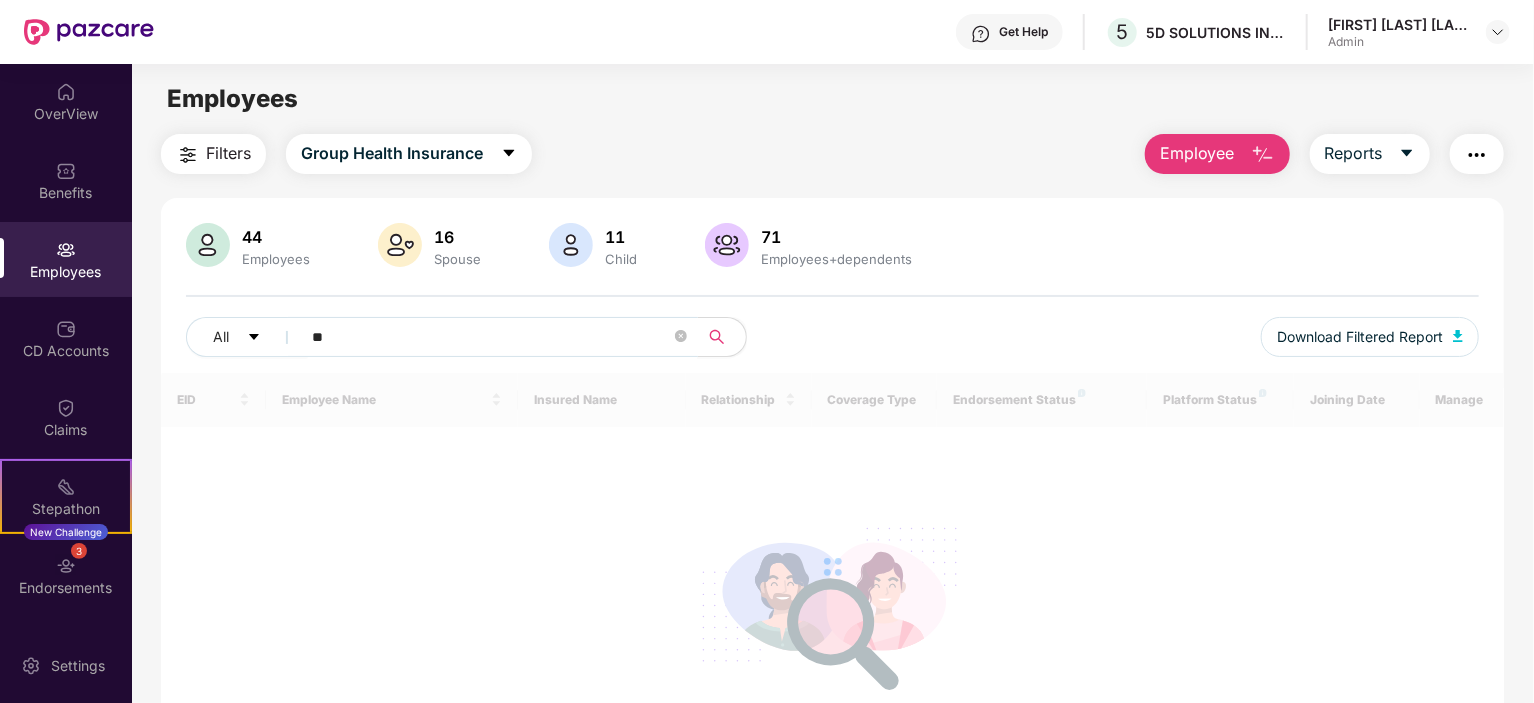 type on "*" 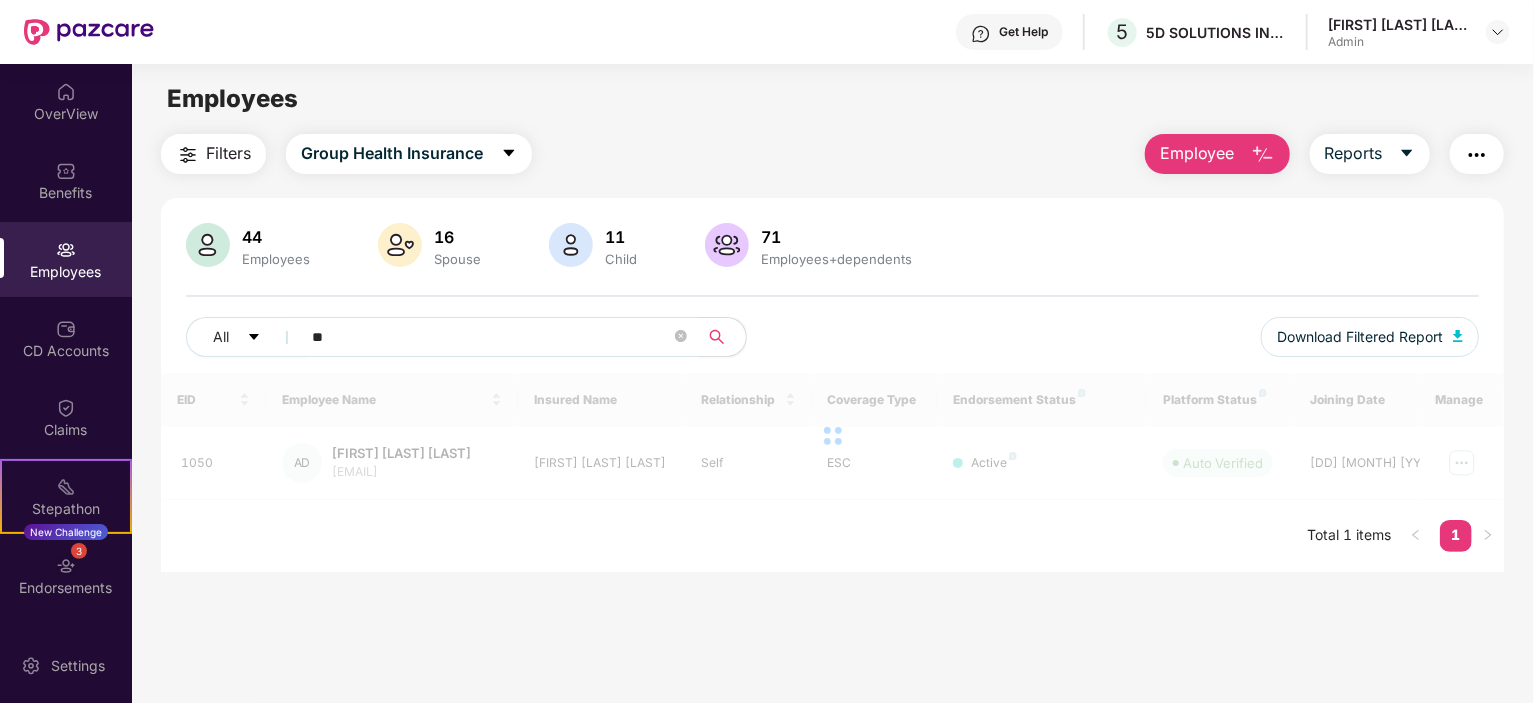 type on "*" 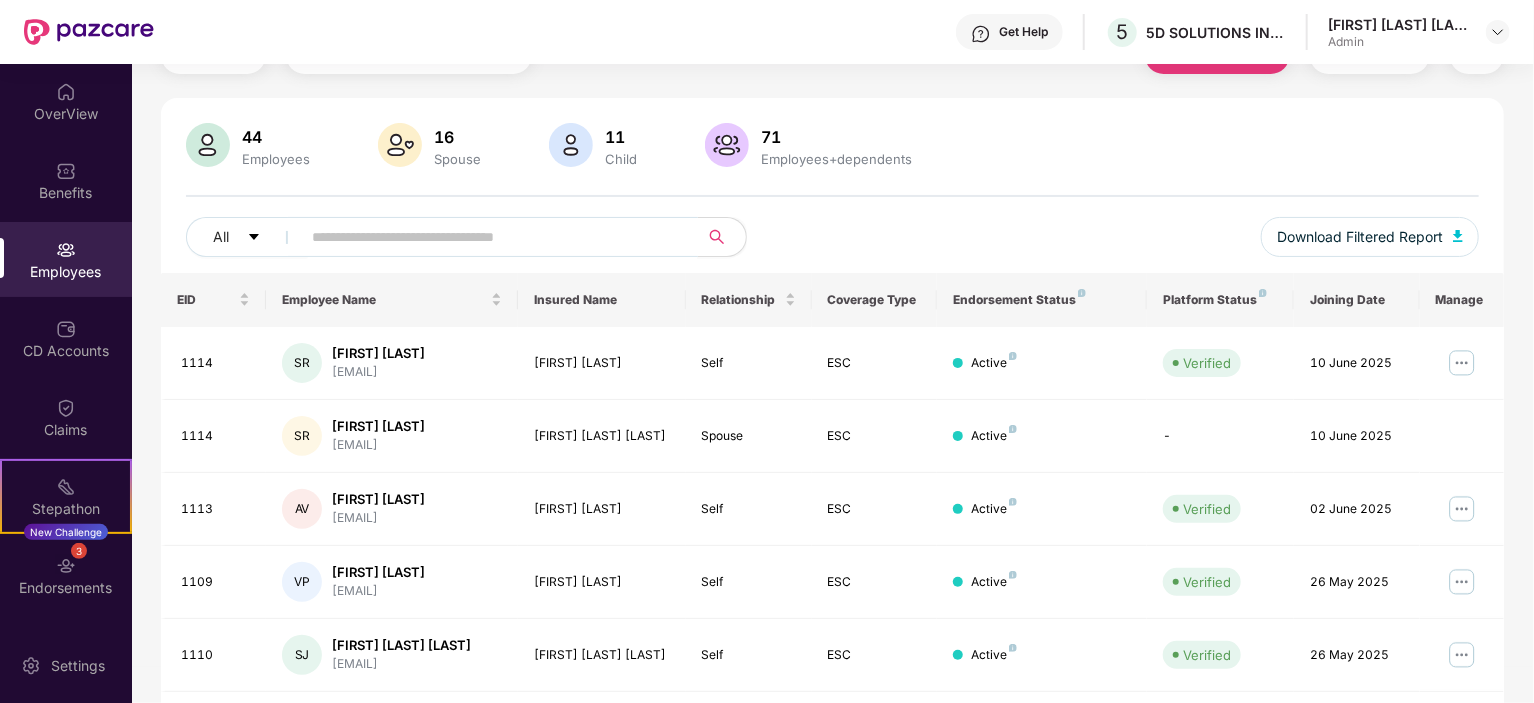 scroll, scrollTop: 0, scrollLeft: 0, axis: both 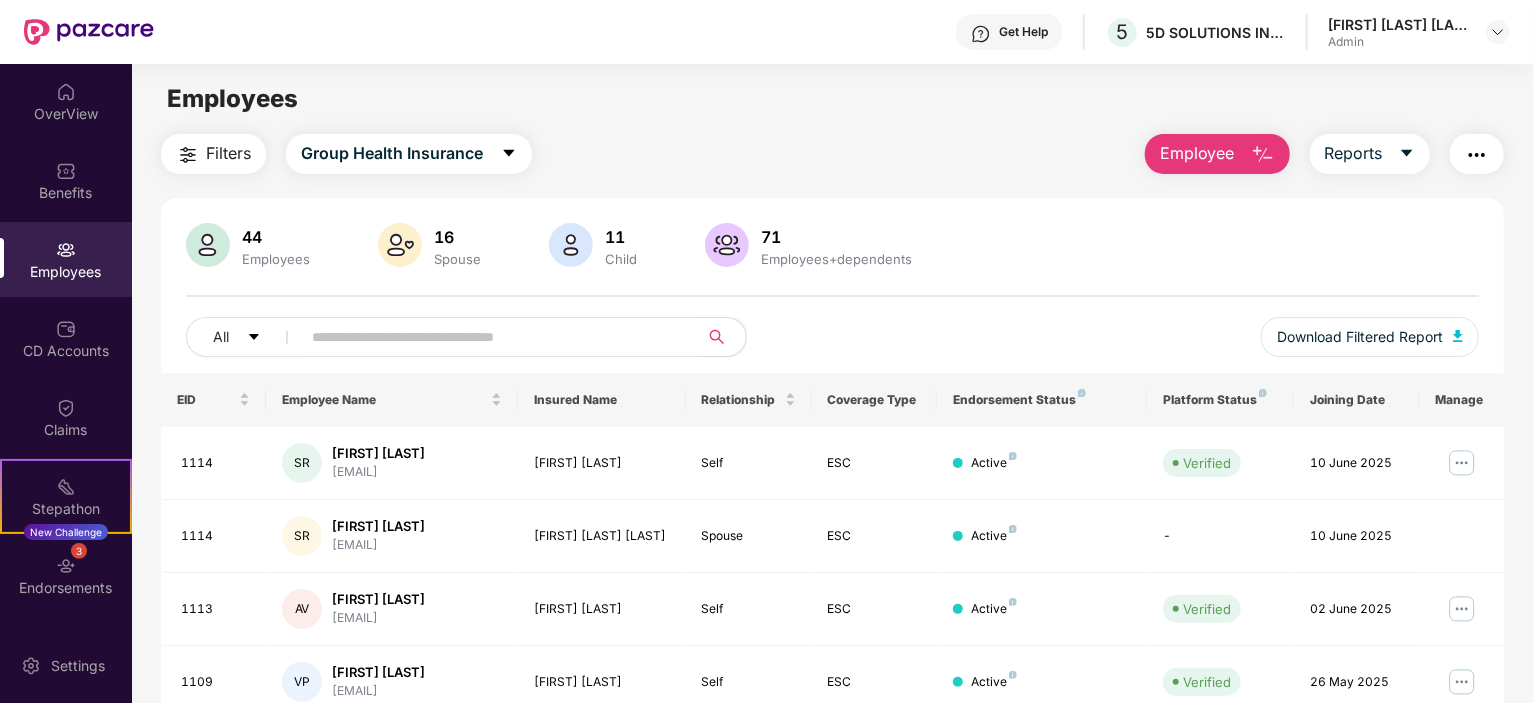 click at bounding box center (491, 337) 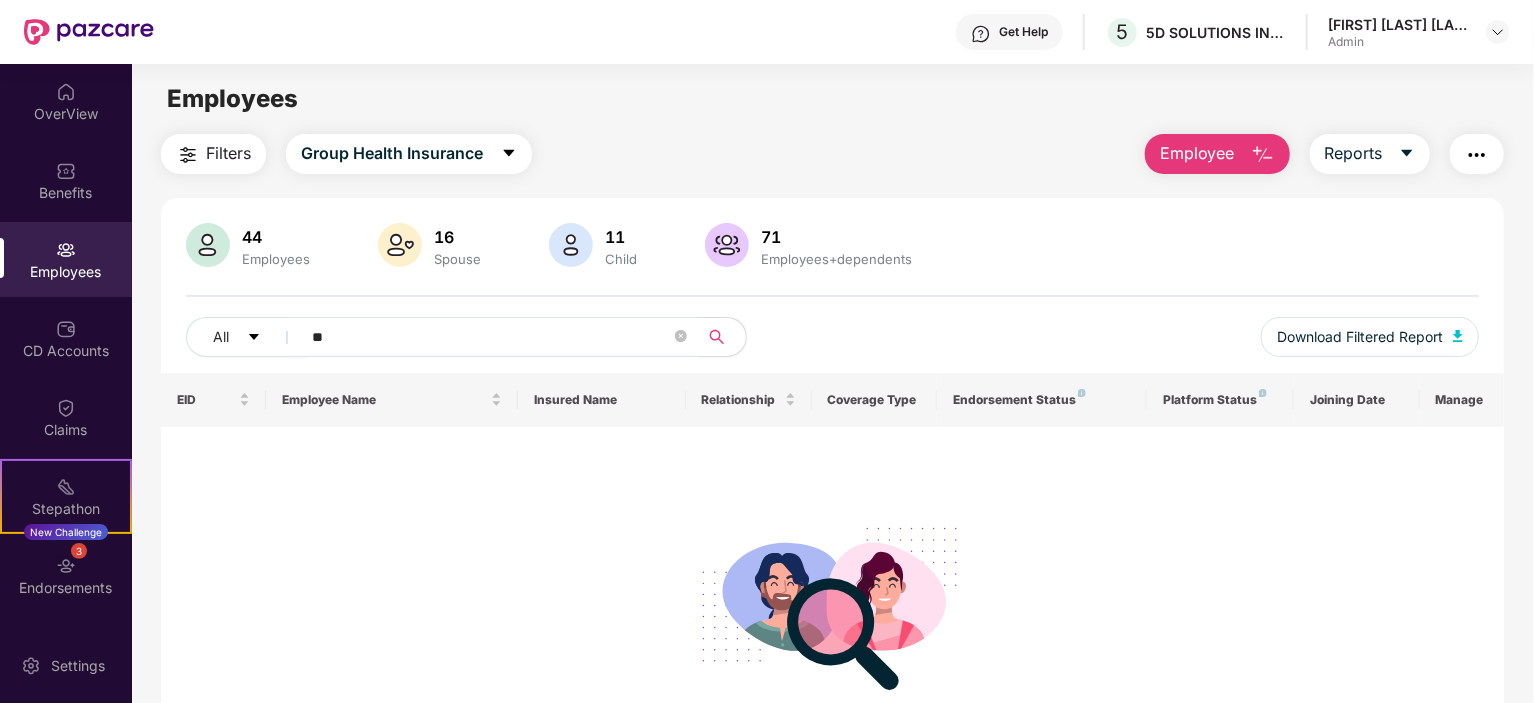 type on "*" 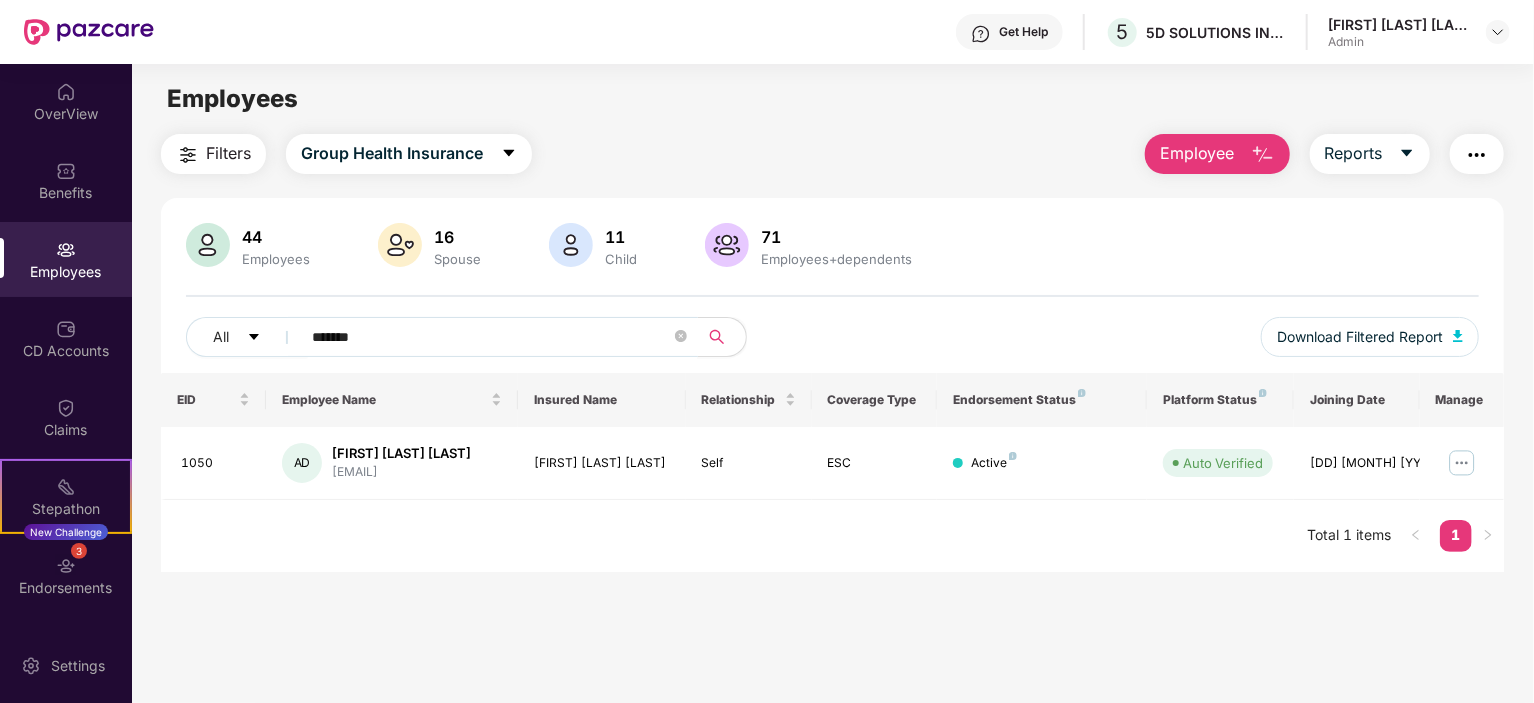 type on "*******" 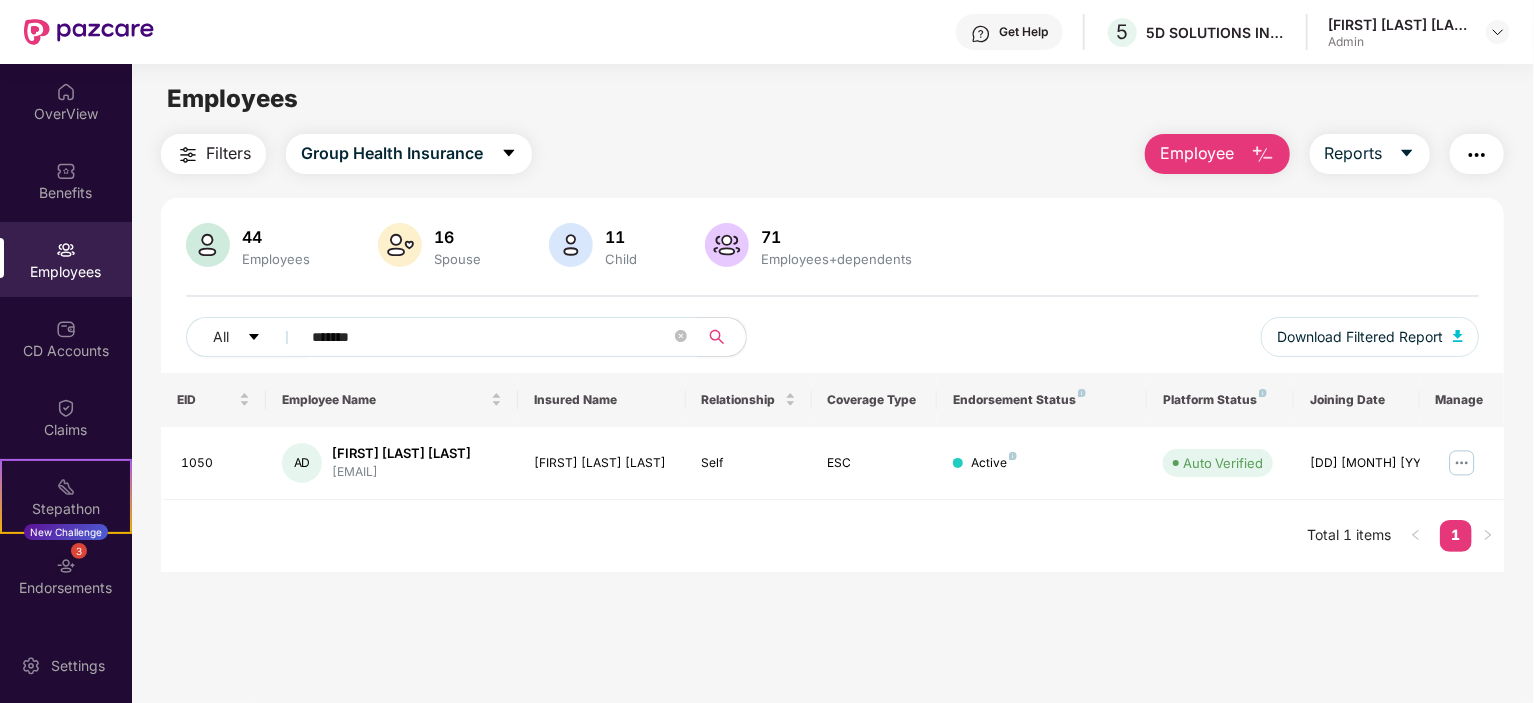 click on "Employees" at bounding box center [66, 272] 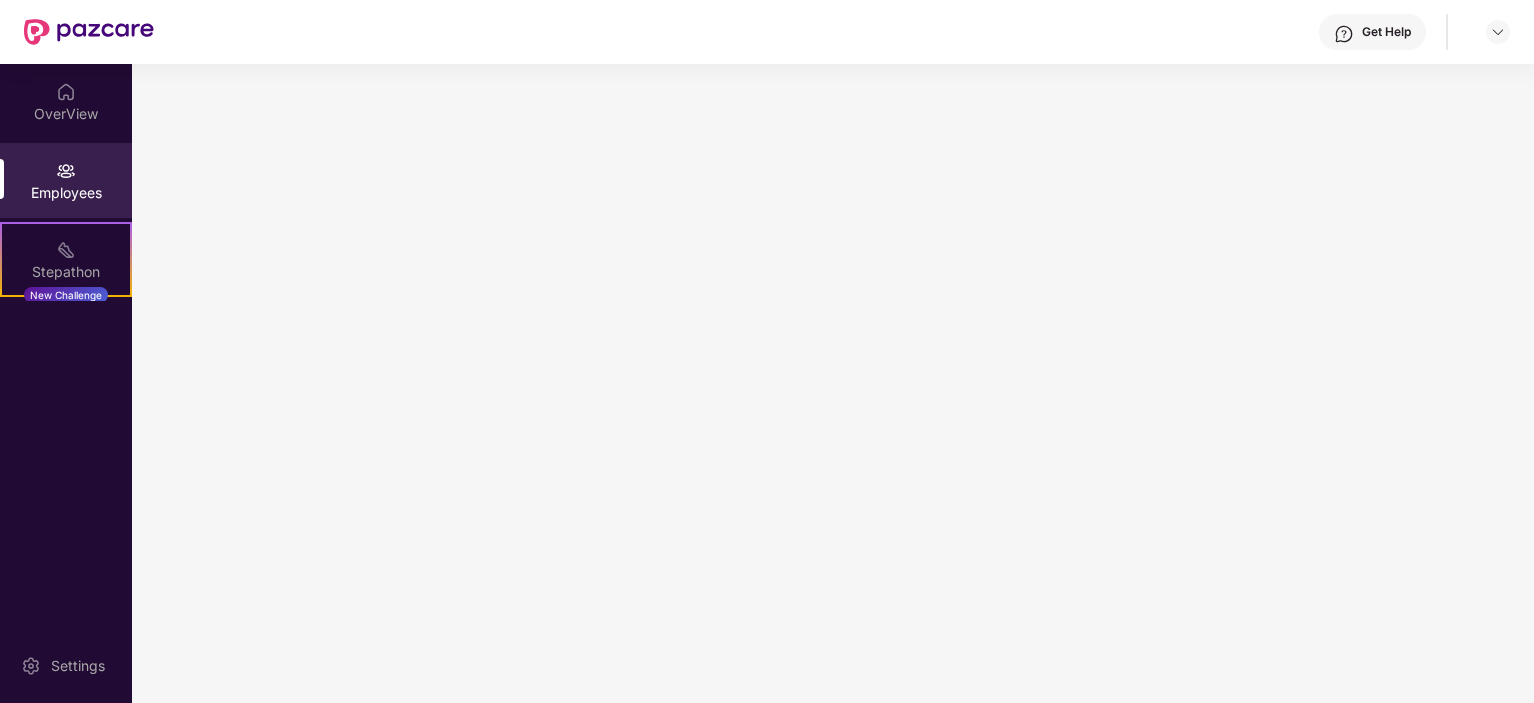 scroll, scrollTop: 0, scrollLeft: 0, axis: both 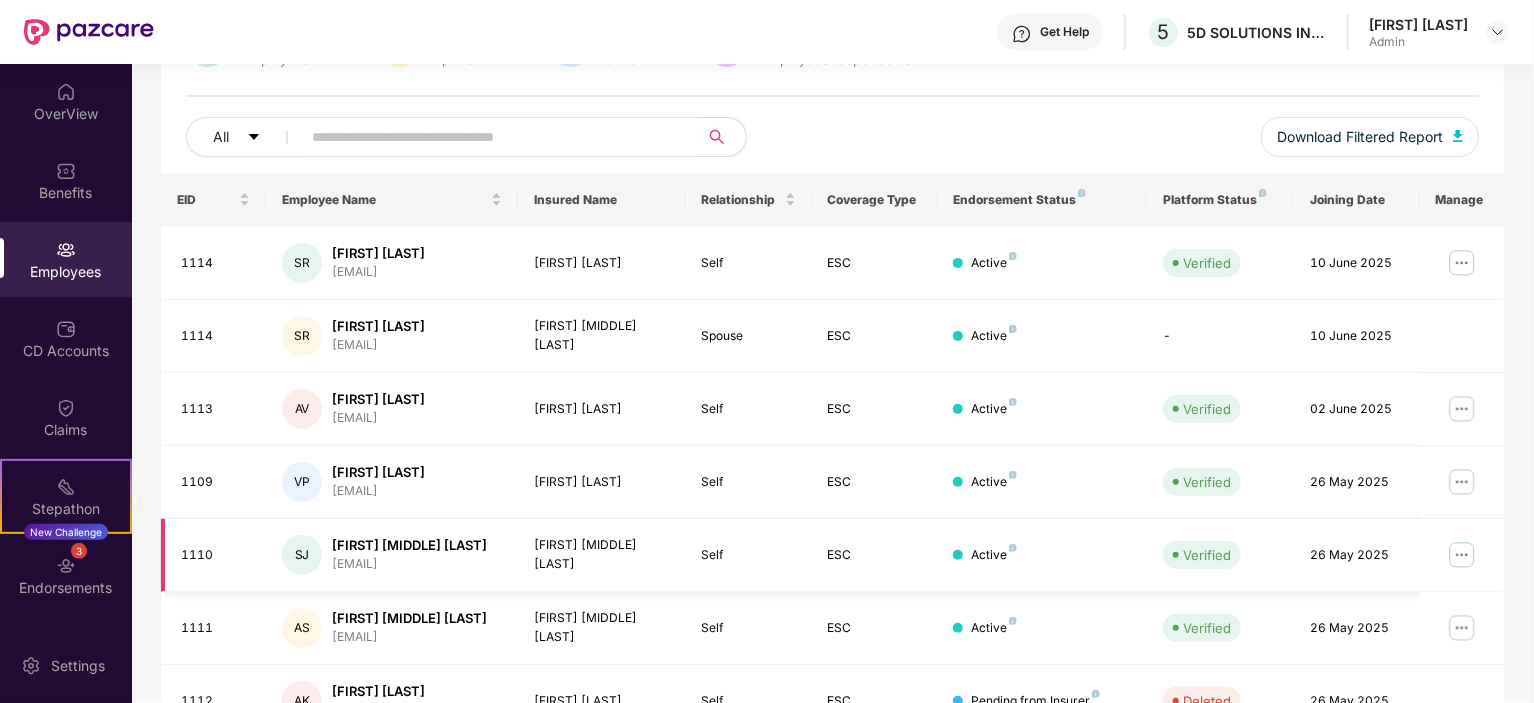 click at bounding box center (1462, 555) 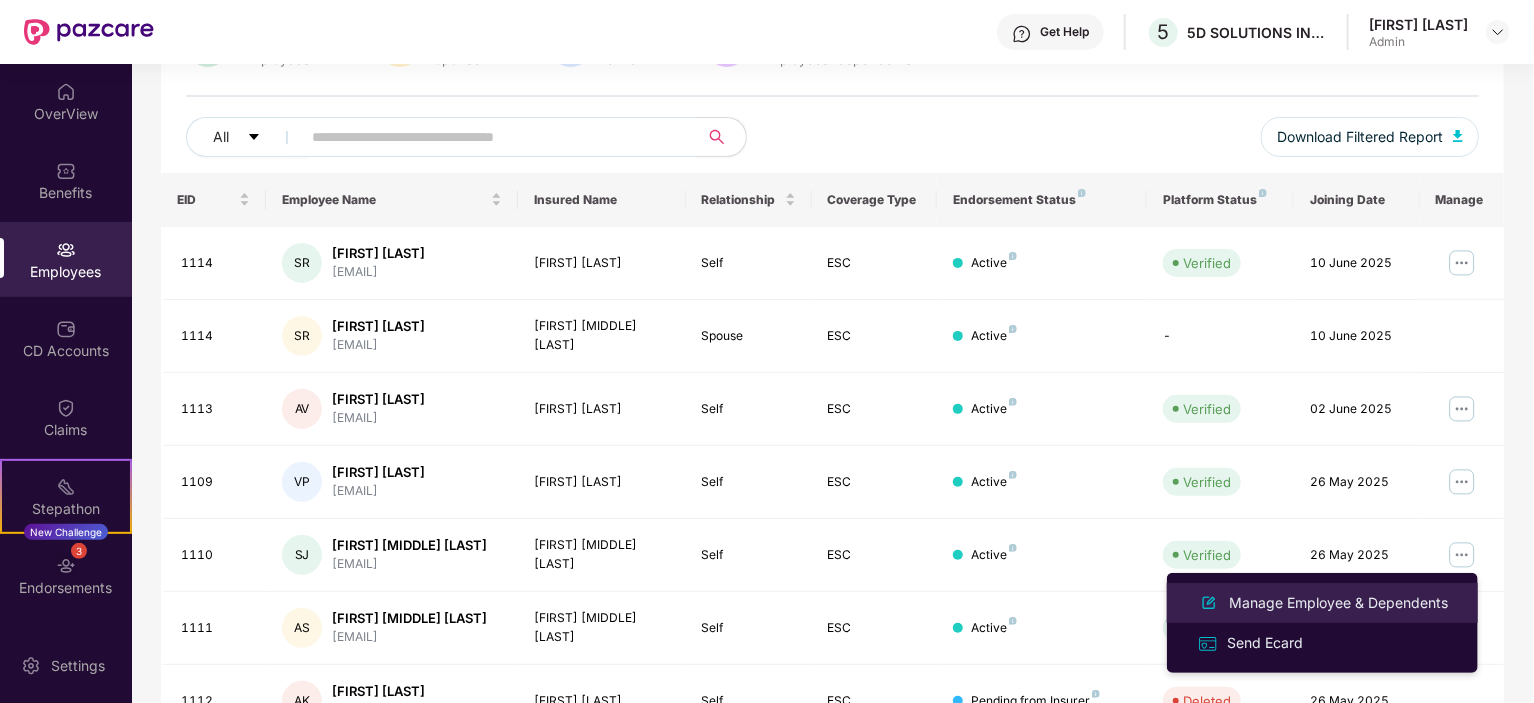 click on "Manage Employee & Dependents" at bounding box center [1338, 603] 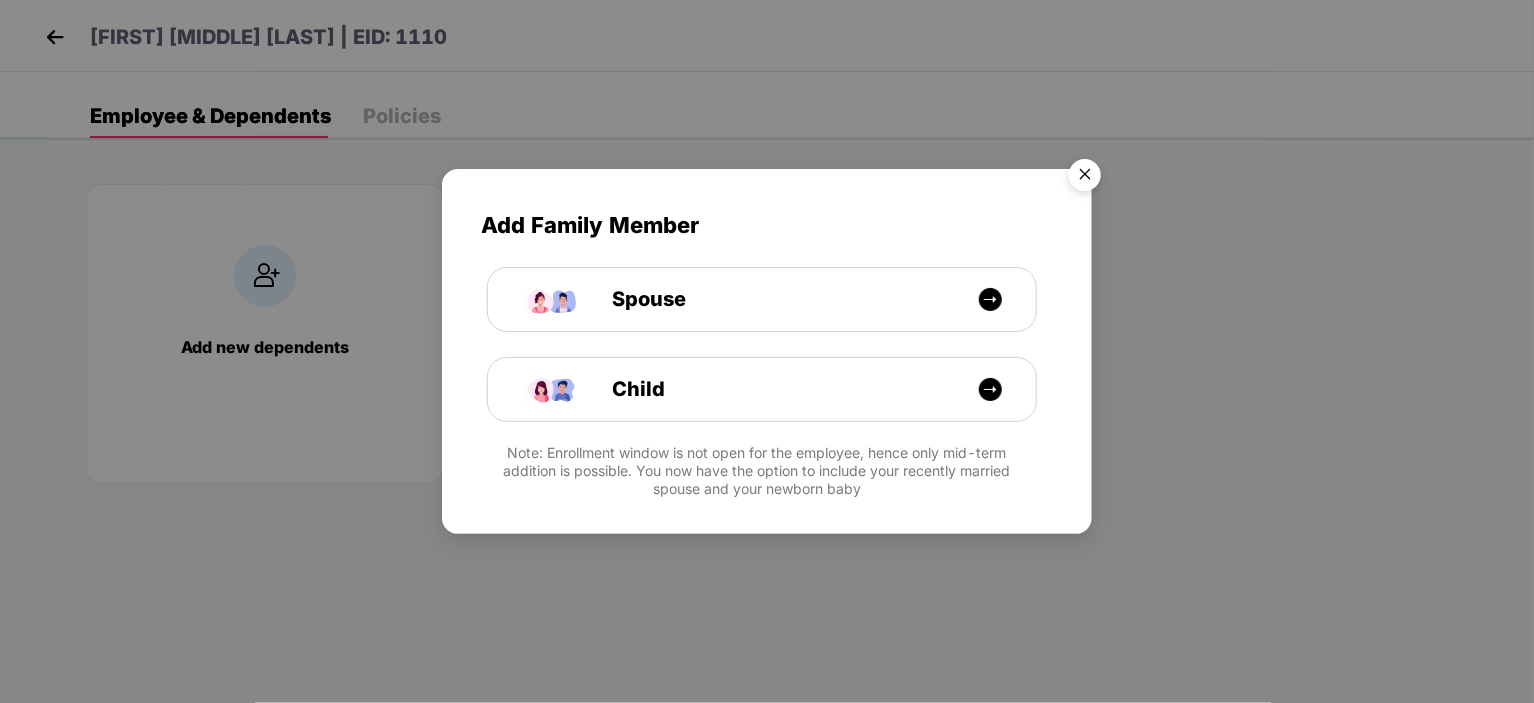 click at bounding box center (1085, 178) 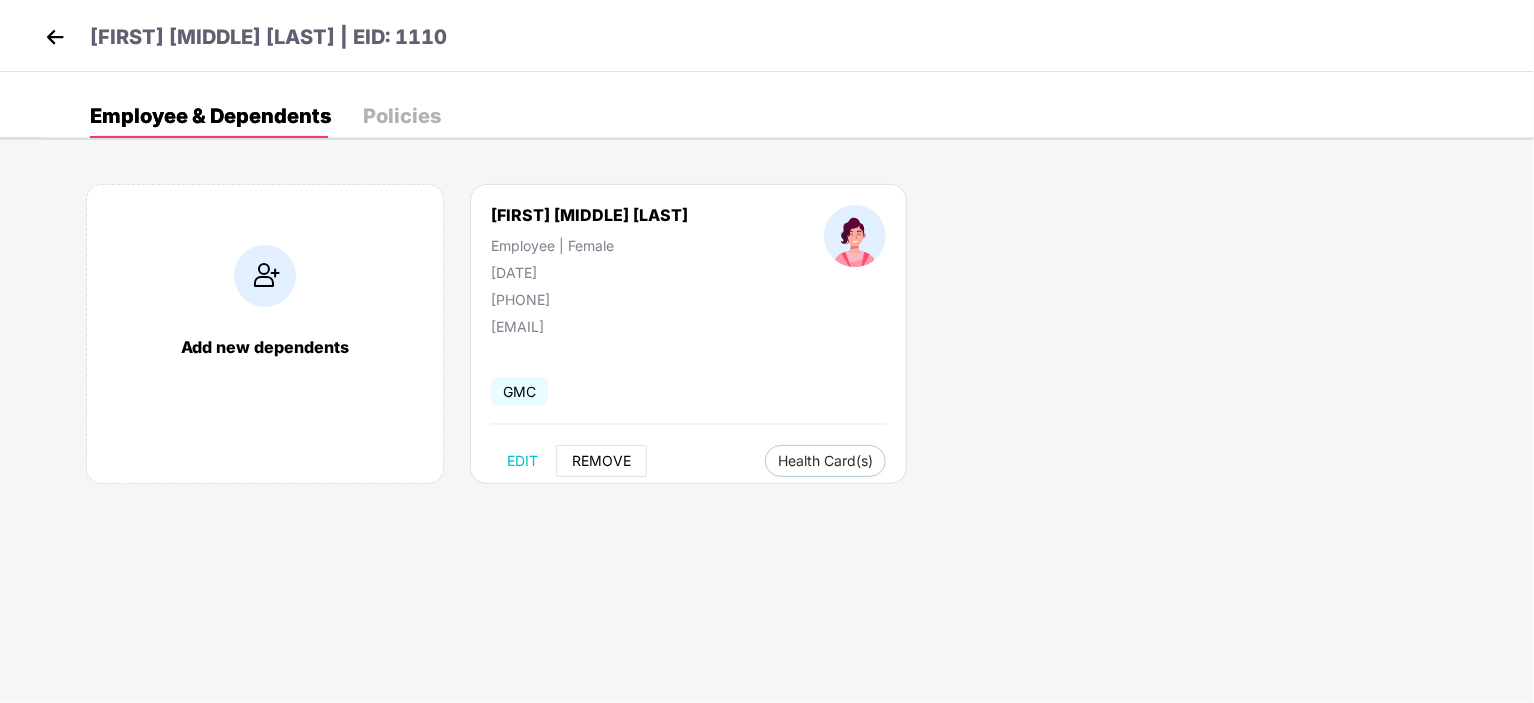 click on "REMOVE" at bounding box center [601, 461] 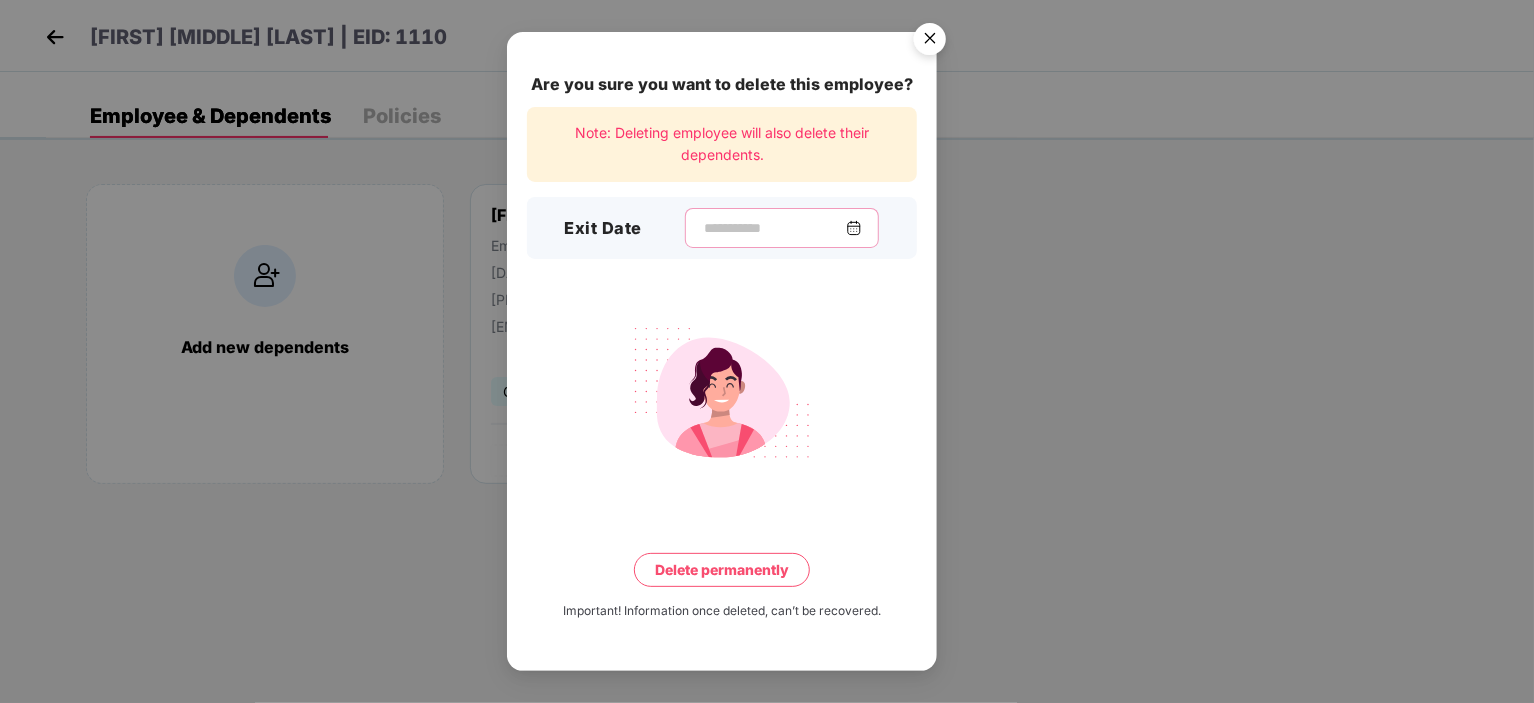 click at bounding box center [774, 228] 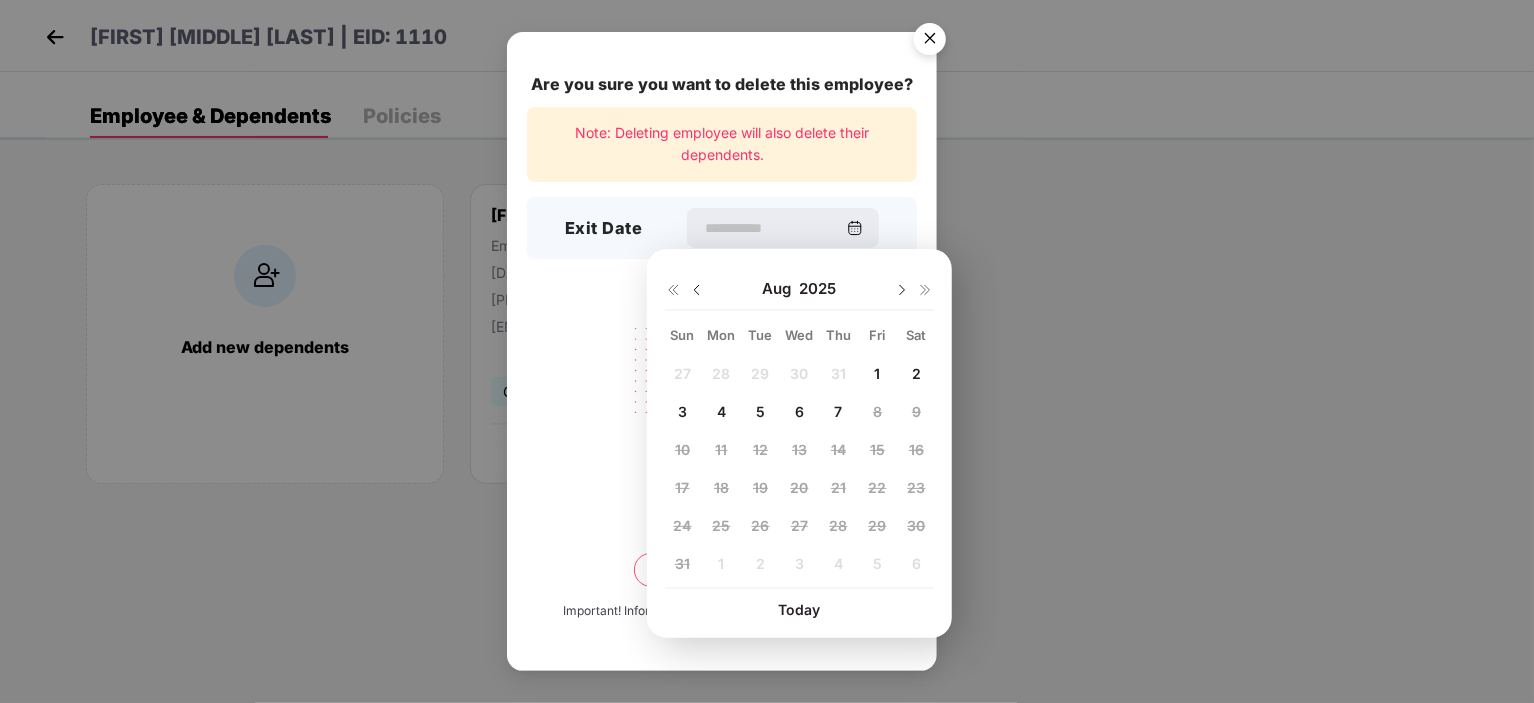 click at bounding box center (697, 290) 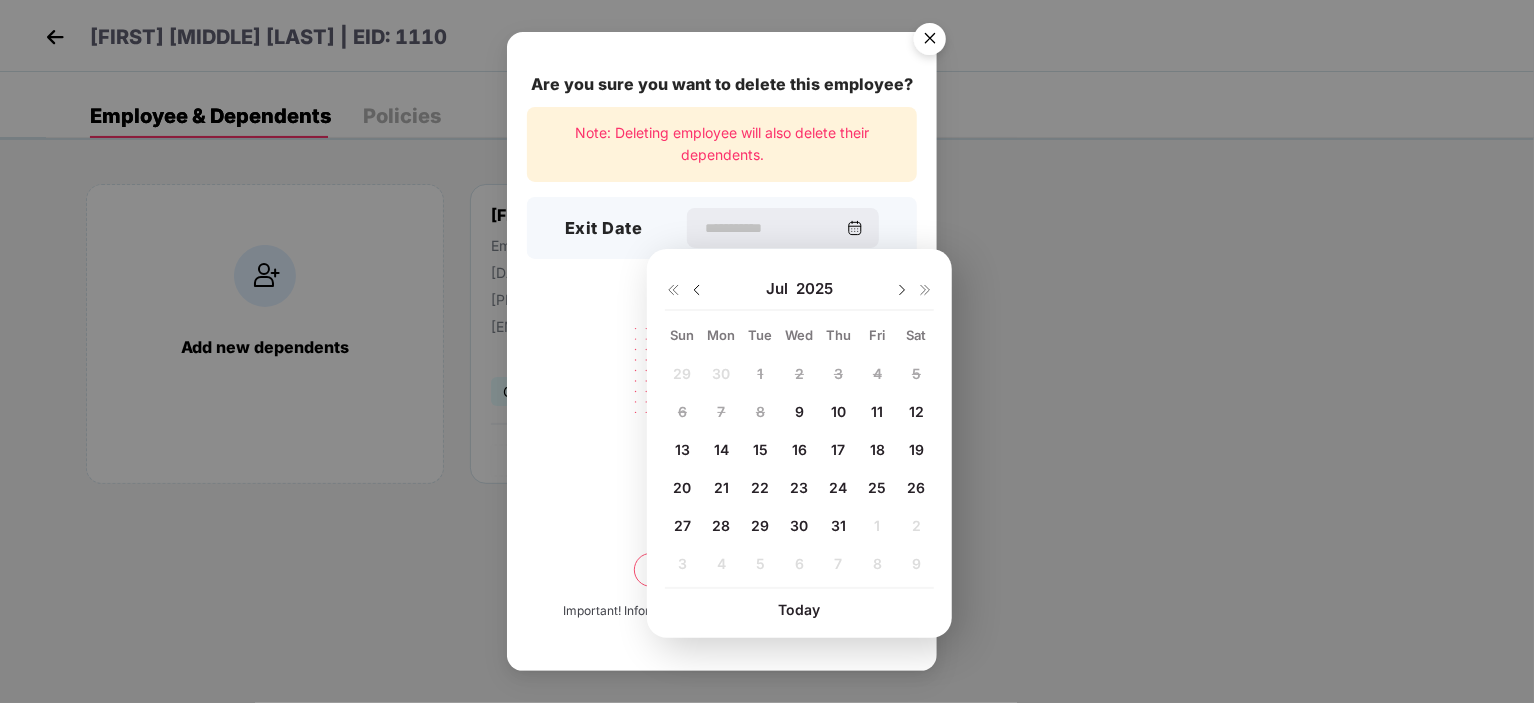 click on "31" at bounding box center (838, 525) 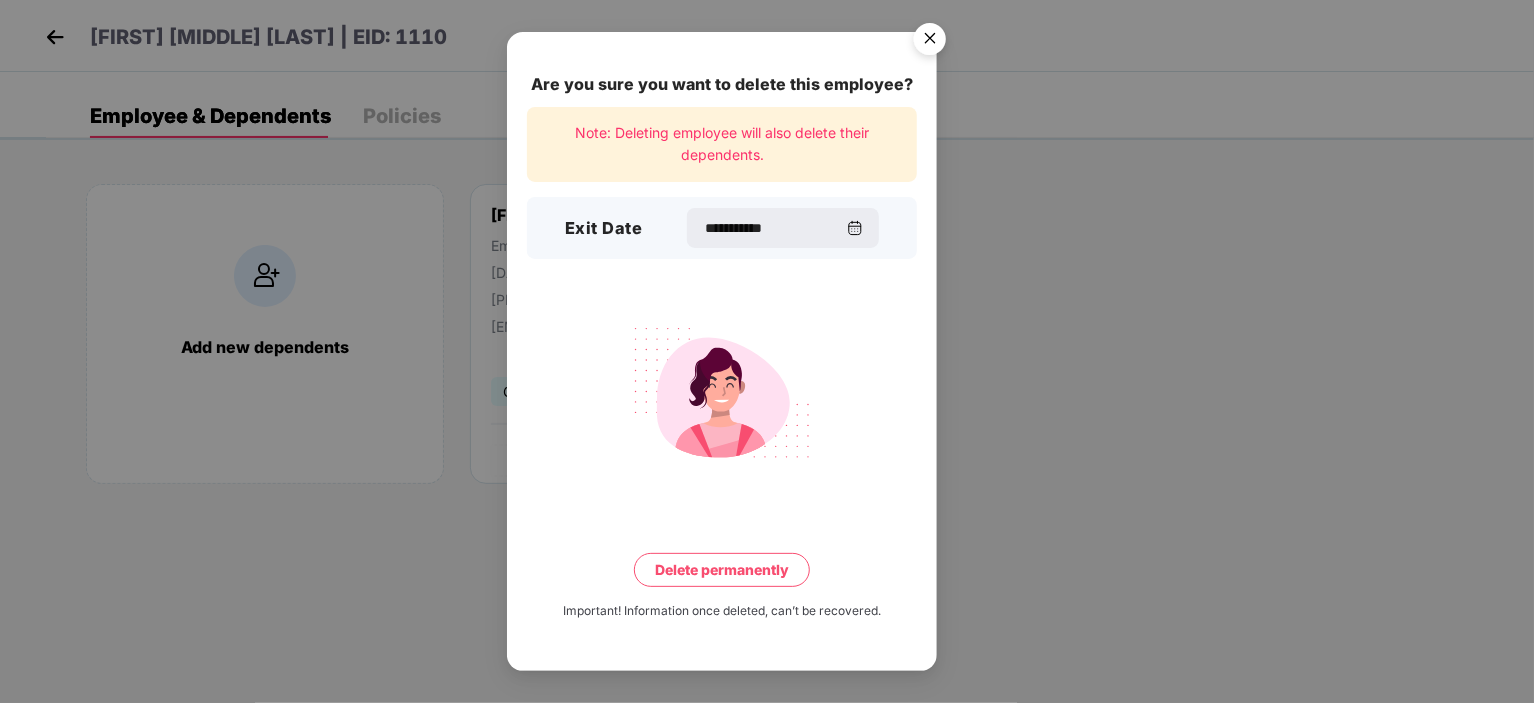 click on "Delete permanently" at bounding box center (722, 570) 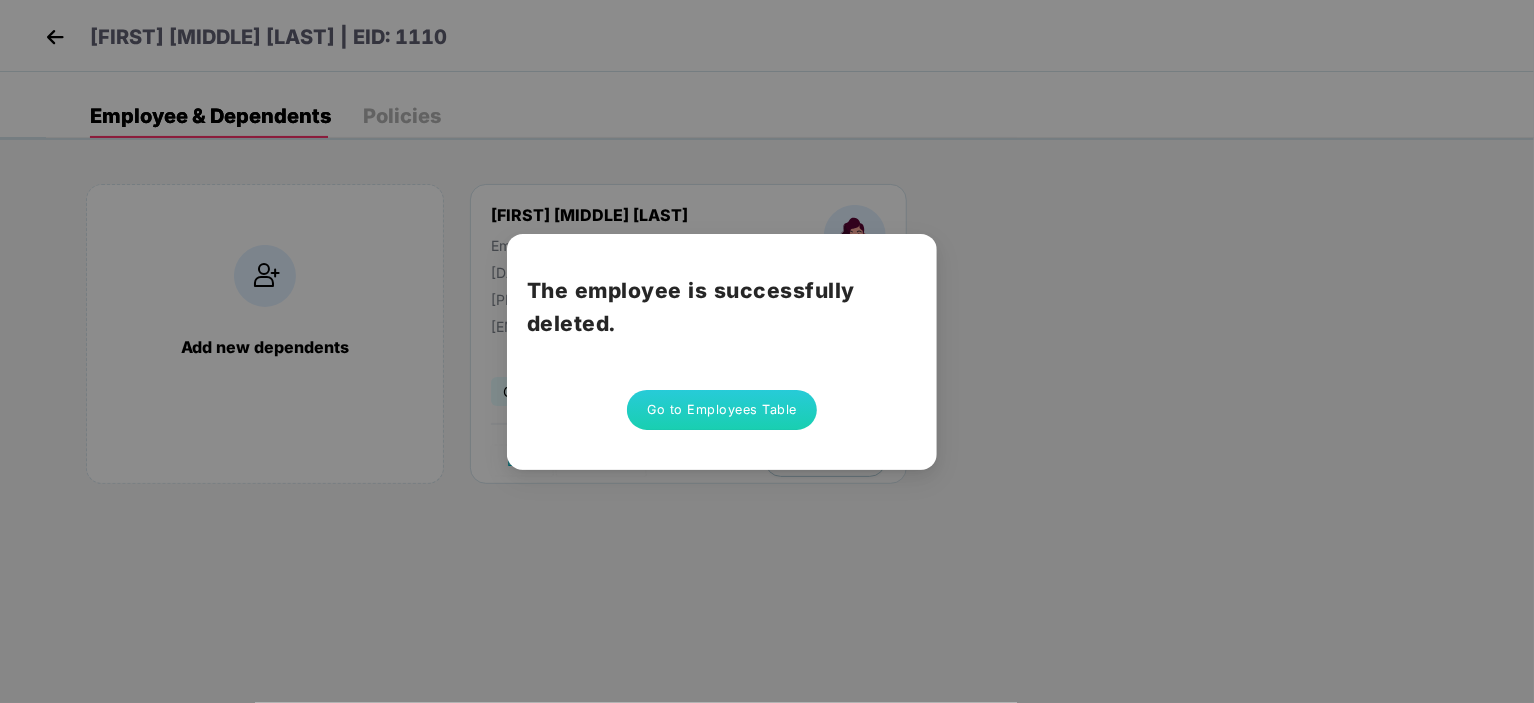 click on "Go to Employees Table" at bounding box center (722, 410) 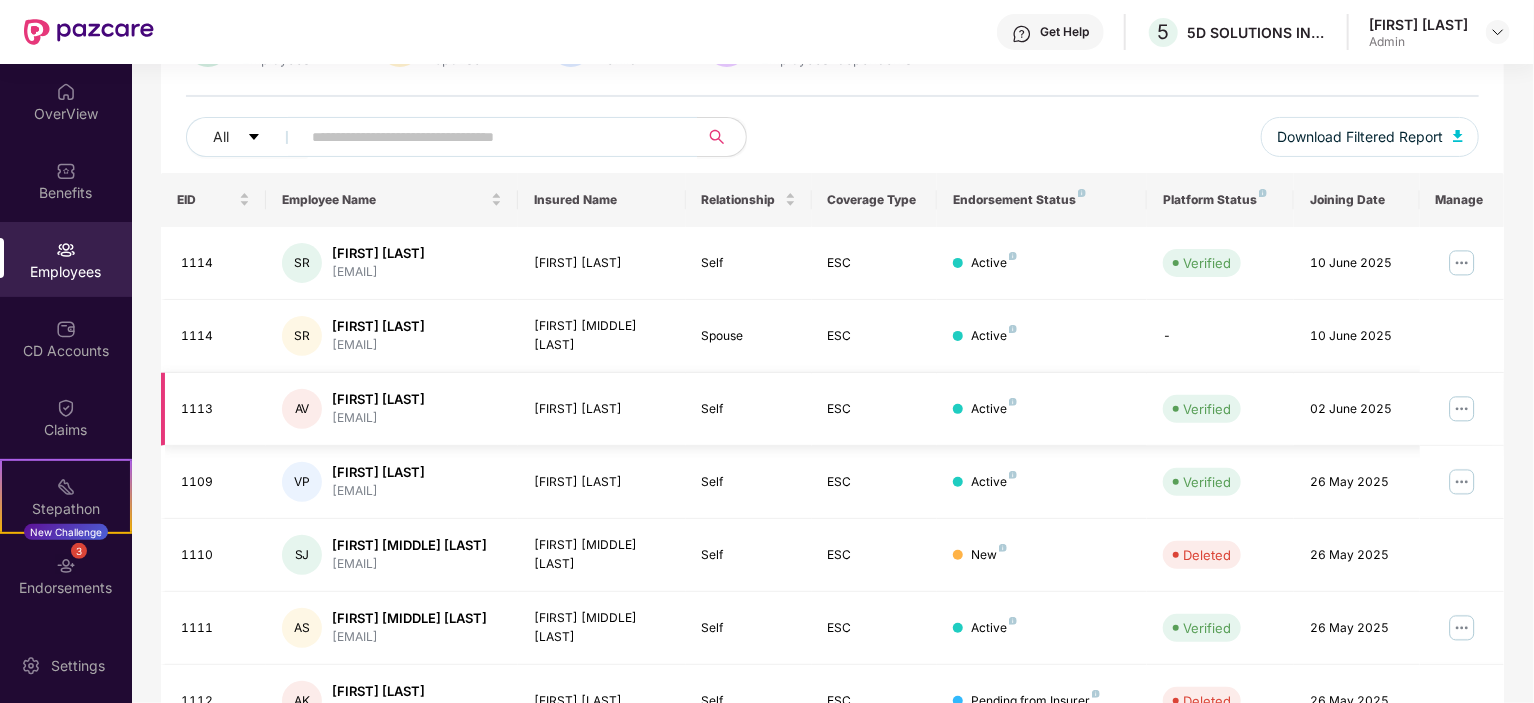 scroll, scrollTop: 0, scrollLeft: 0, axis: both 